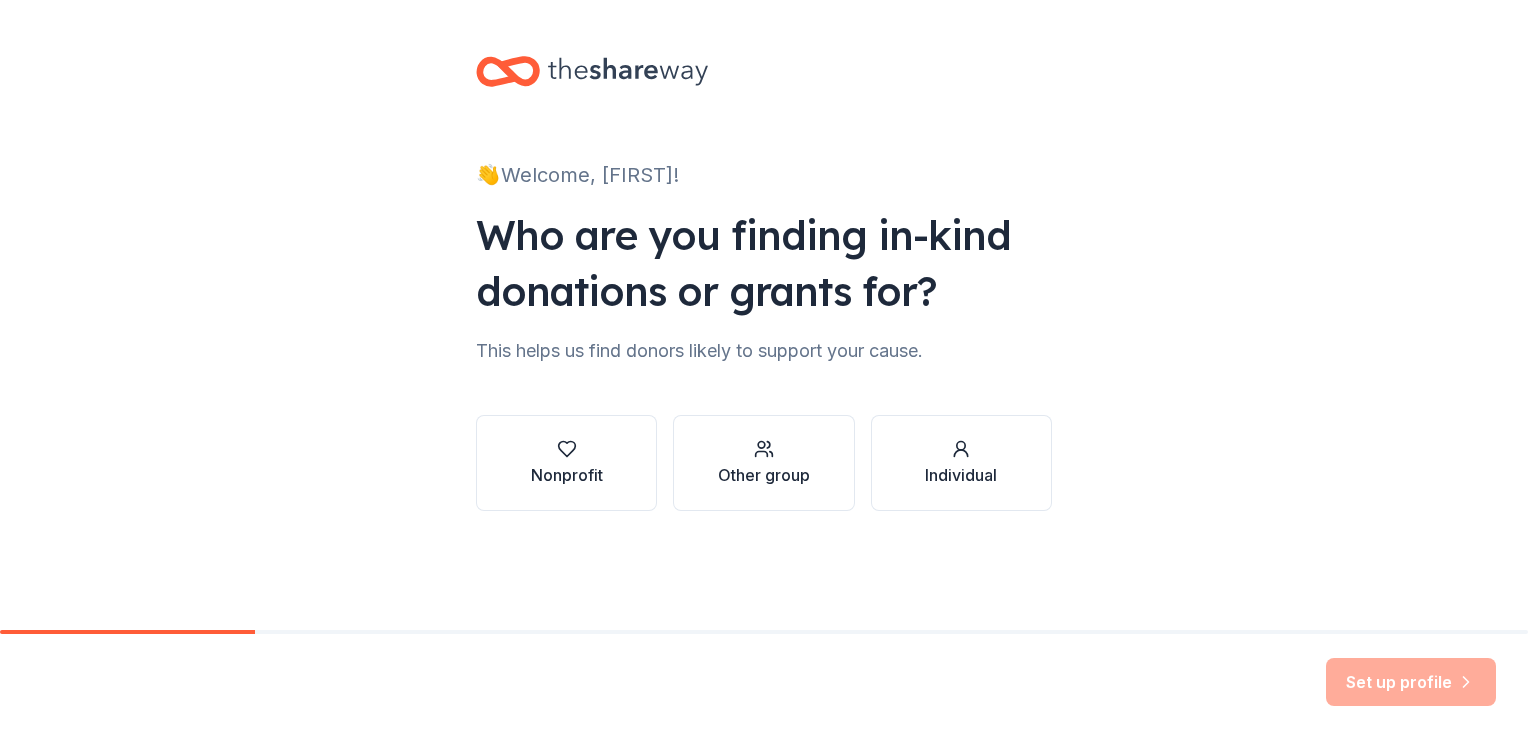 scroll, scrollTop: 0, scrollLeft: 0, axis: both 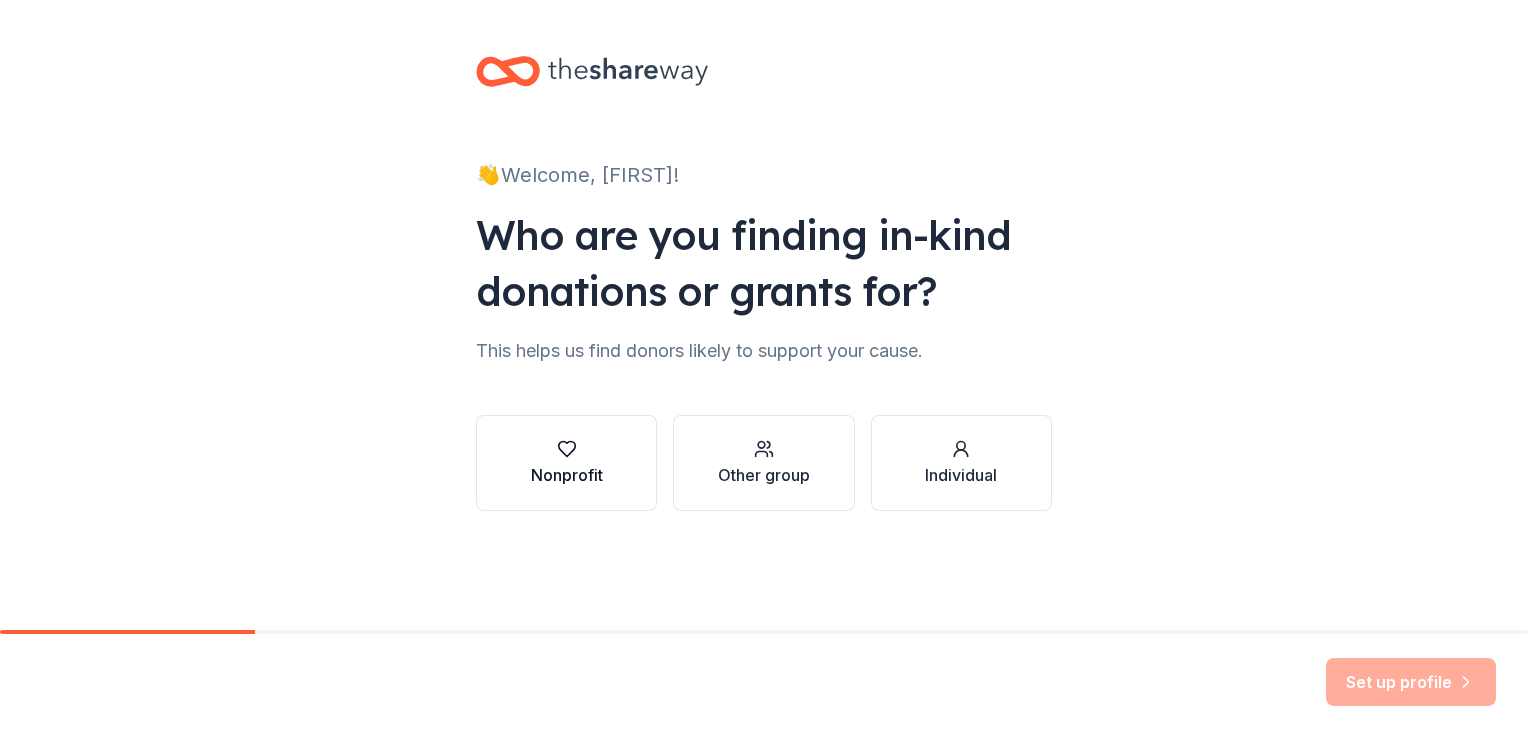 click on "Nonprofit" at bounding box center (567, 463) 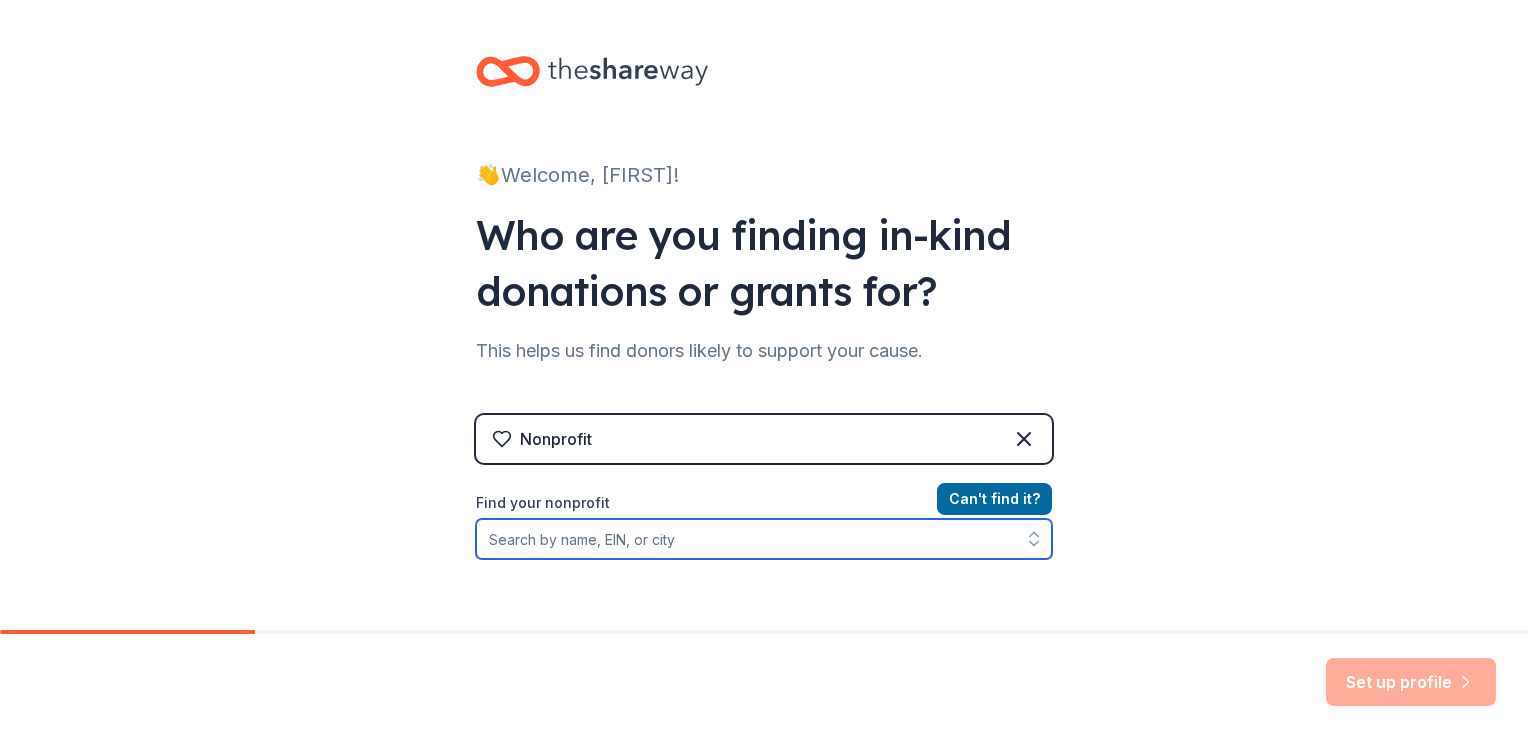 click on "Find your nonprofit" at bounding box center (764, 539) 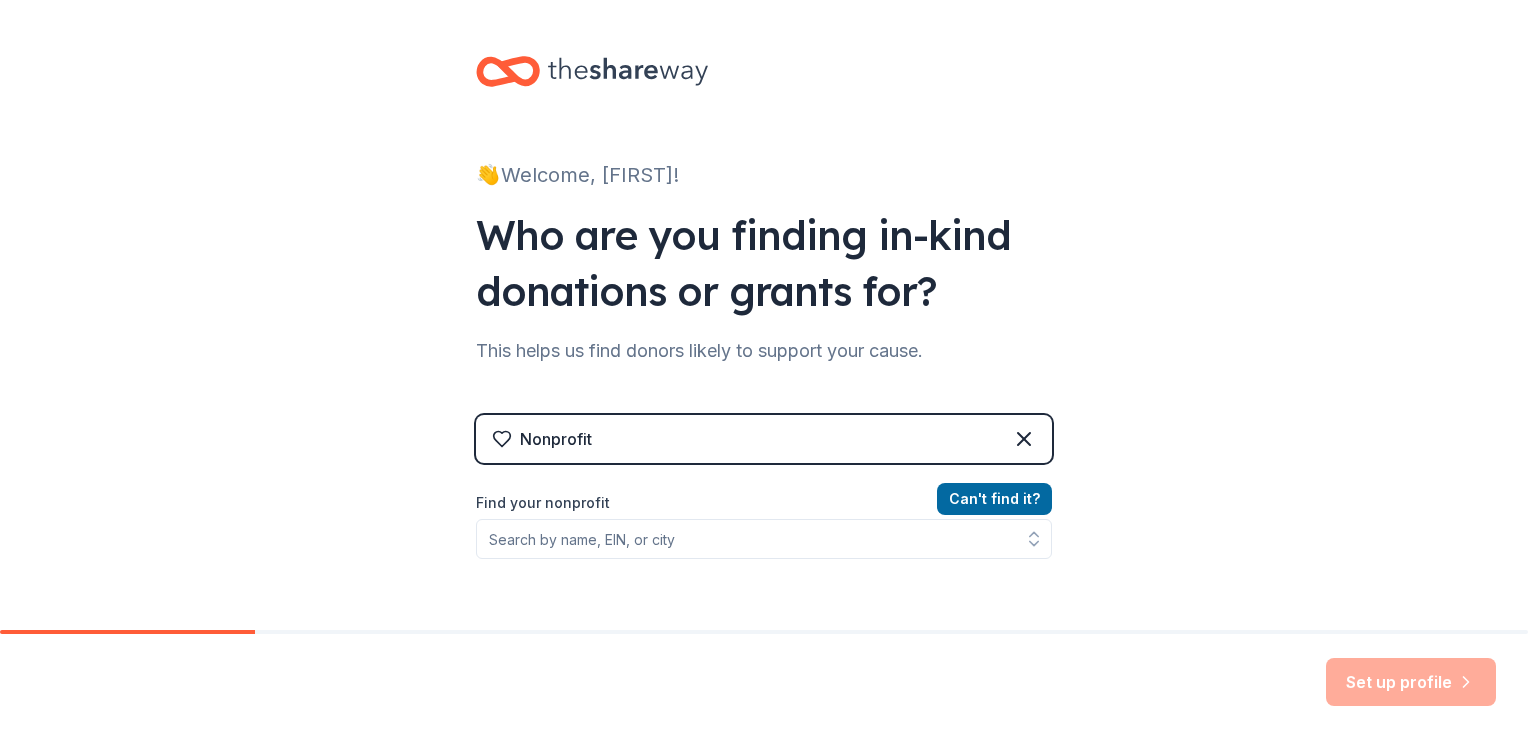 click on "Nonprofit" at bounding box center [764, 439] 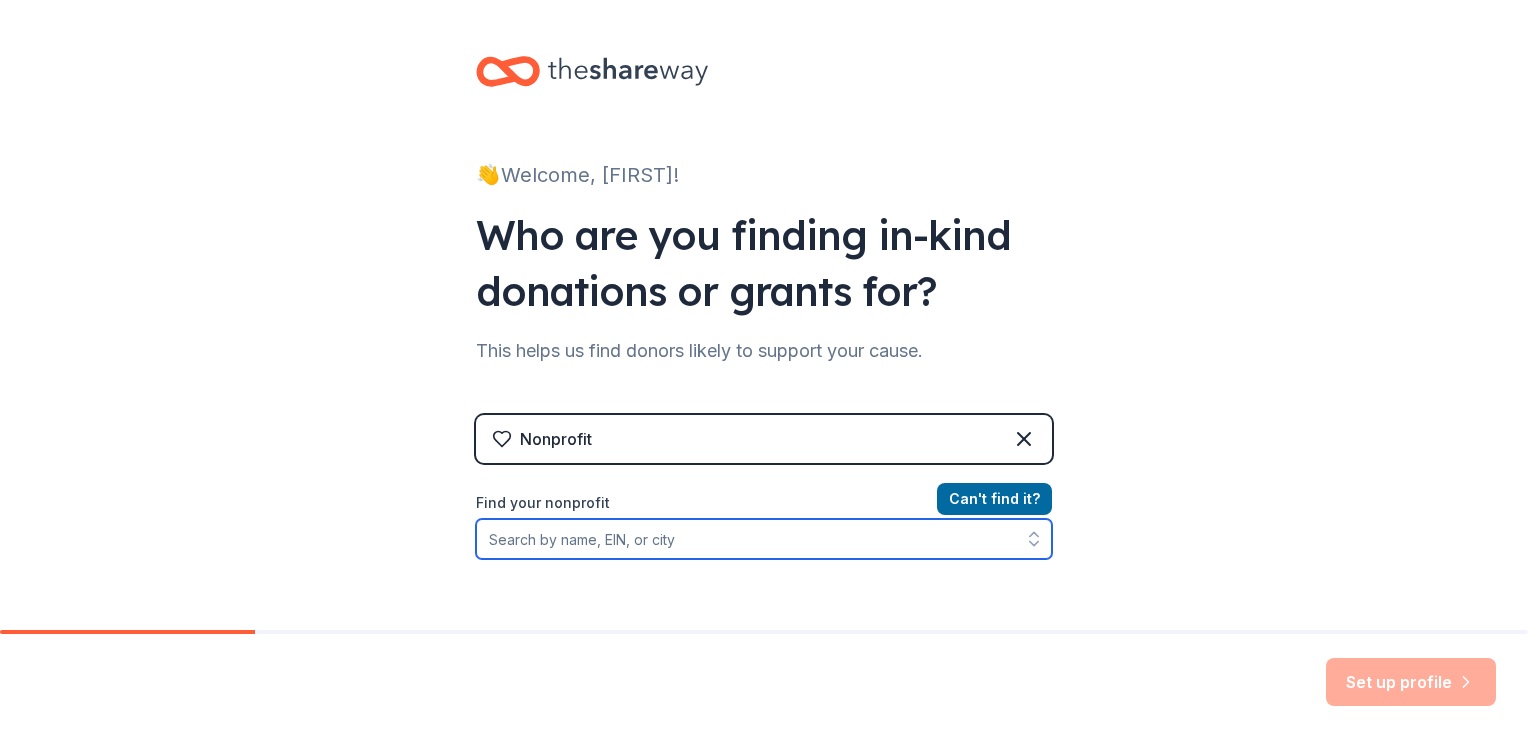 click on "Find your nonprofit" at bounding box center [764, 539] 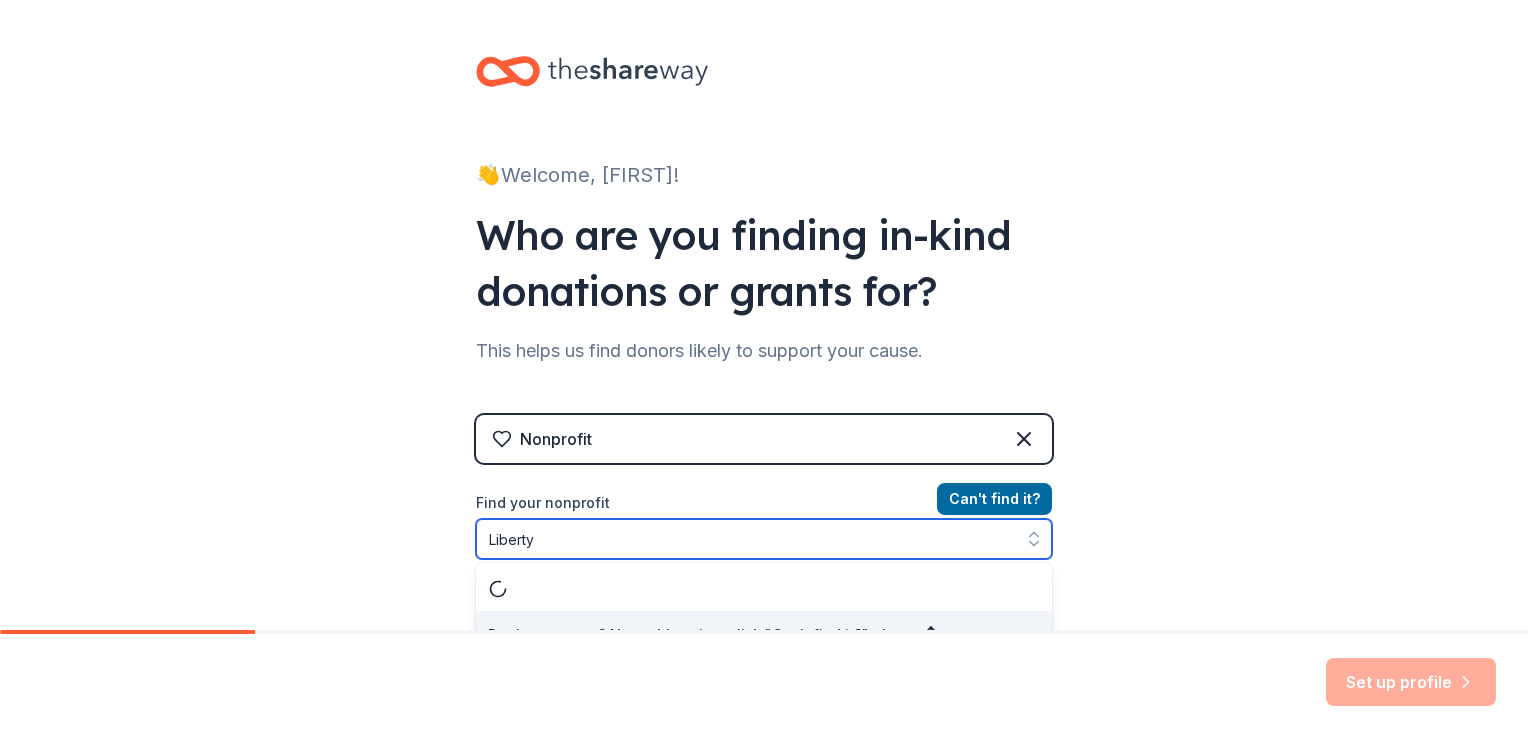 scroll, scrollTop: 29, scrollLeft: 0, axis: vertical 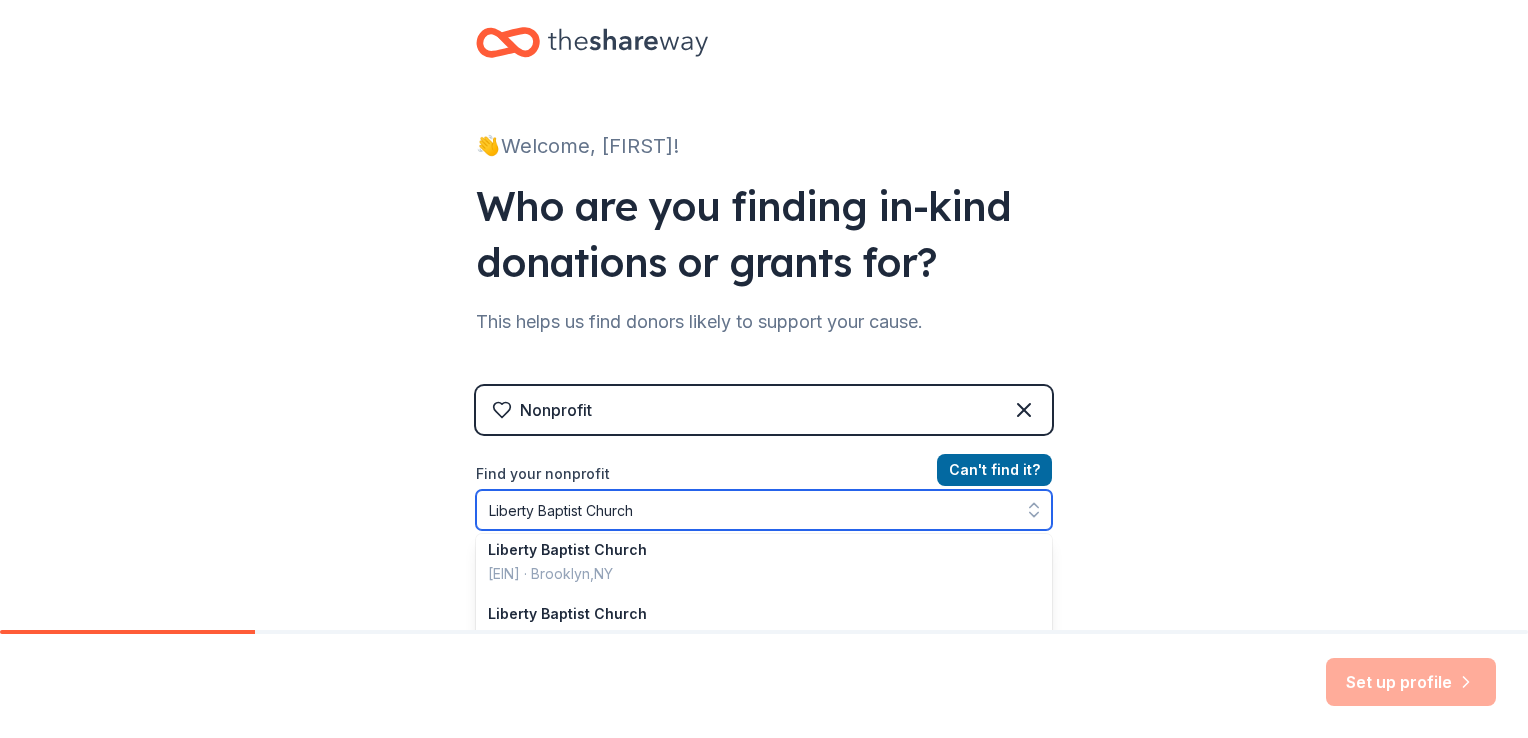 click on "Liberty Baptist Church" at bounding box center (764, 510) 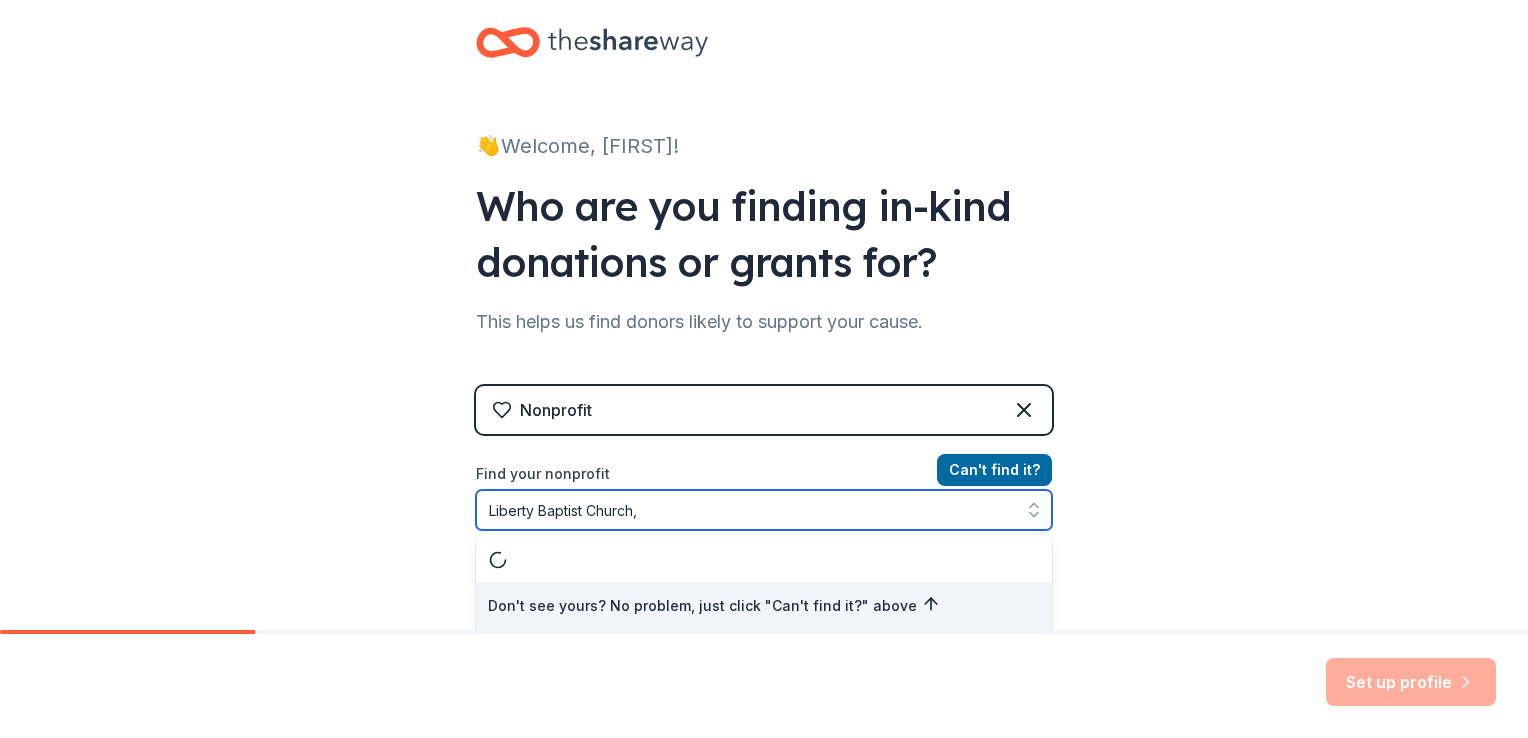 scroll, scrollTop: 0, scrollLeft: 0, axis: both 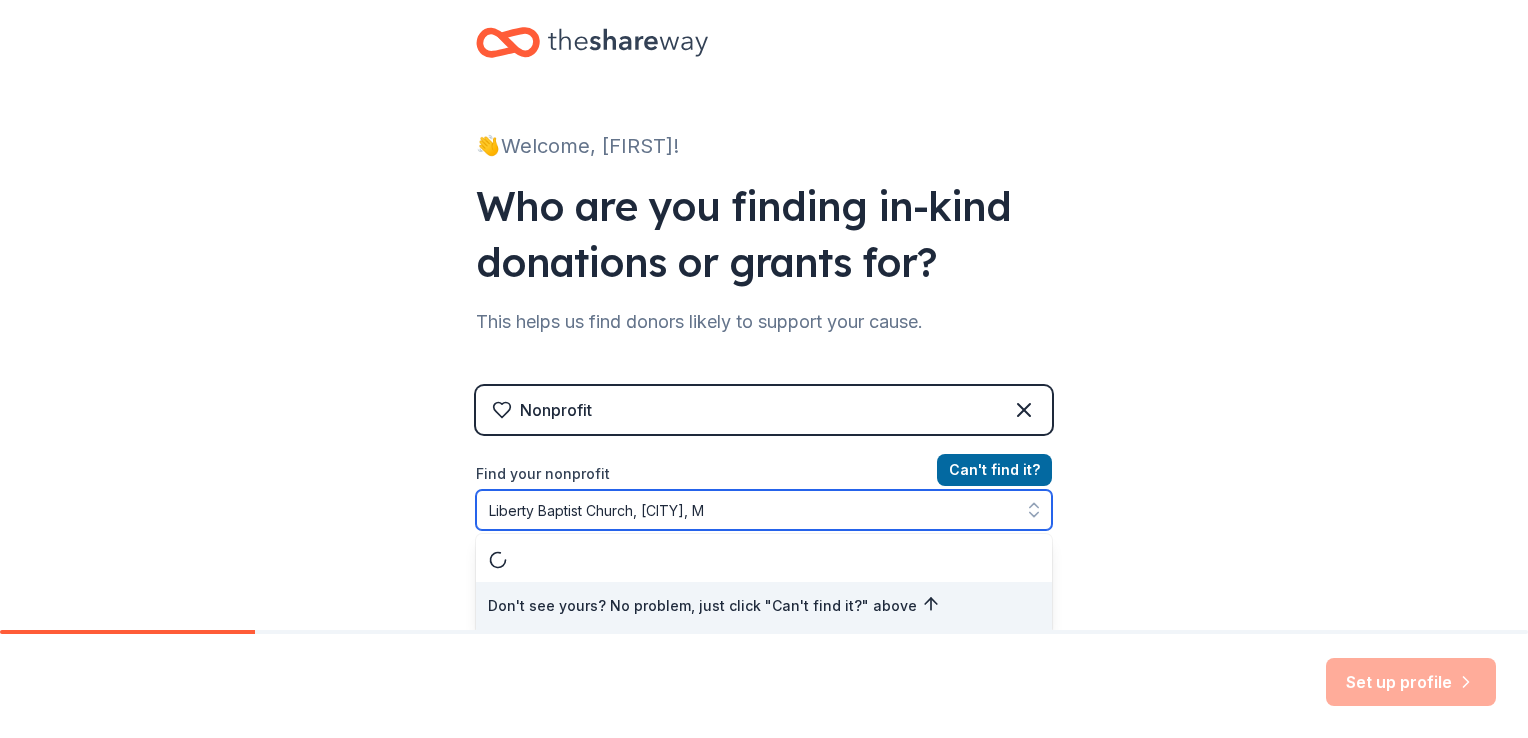 type on "Liberty Baptist Church, Bolivar, MO" 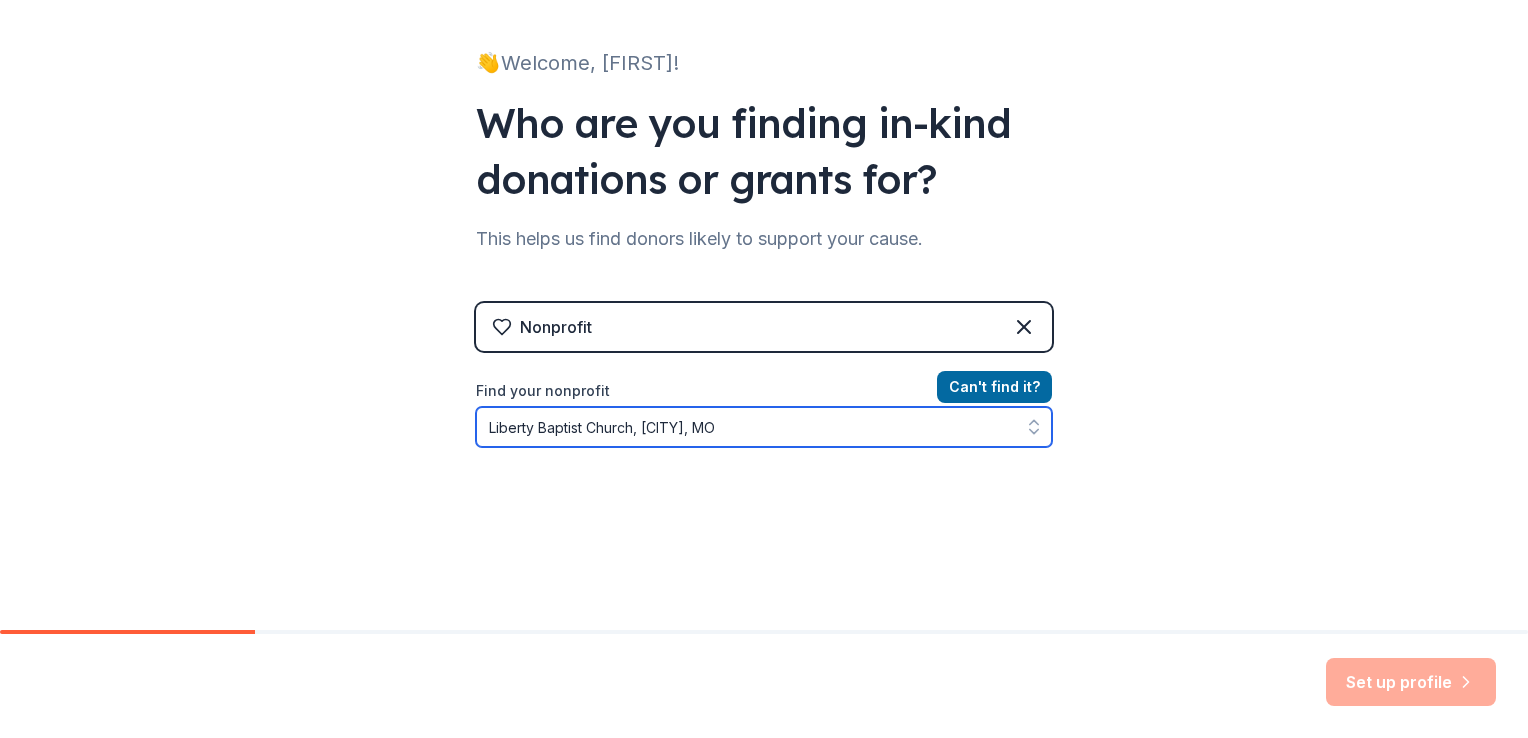 scroll, scrollTop: 129, scrollLeft: 0, axis: vertical 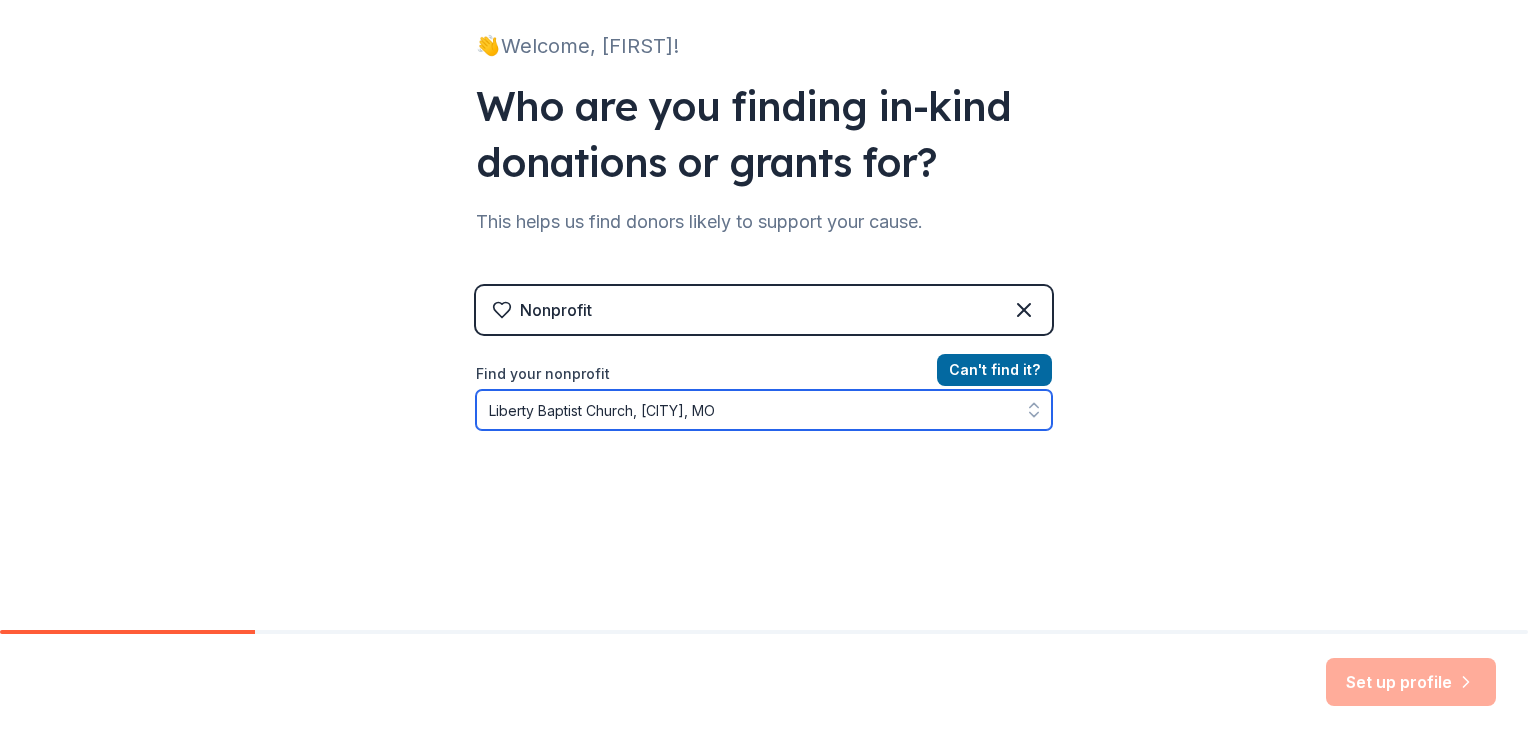 click on "Liberty Baptist Church, Bolivar, MO" at bounding box center [764, 410] 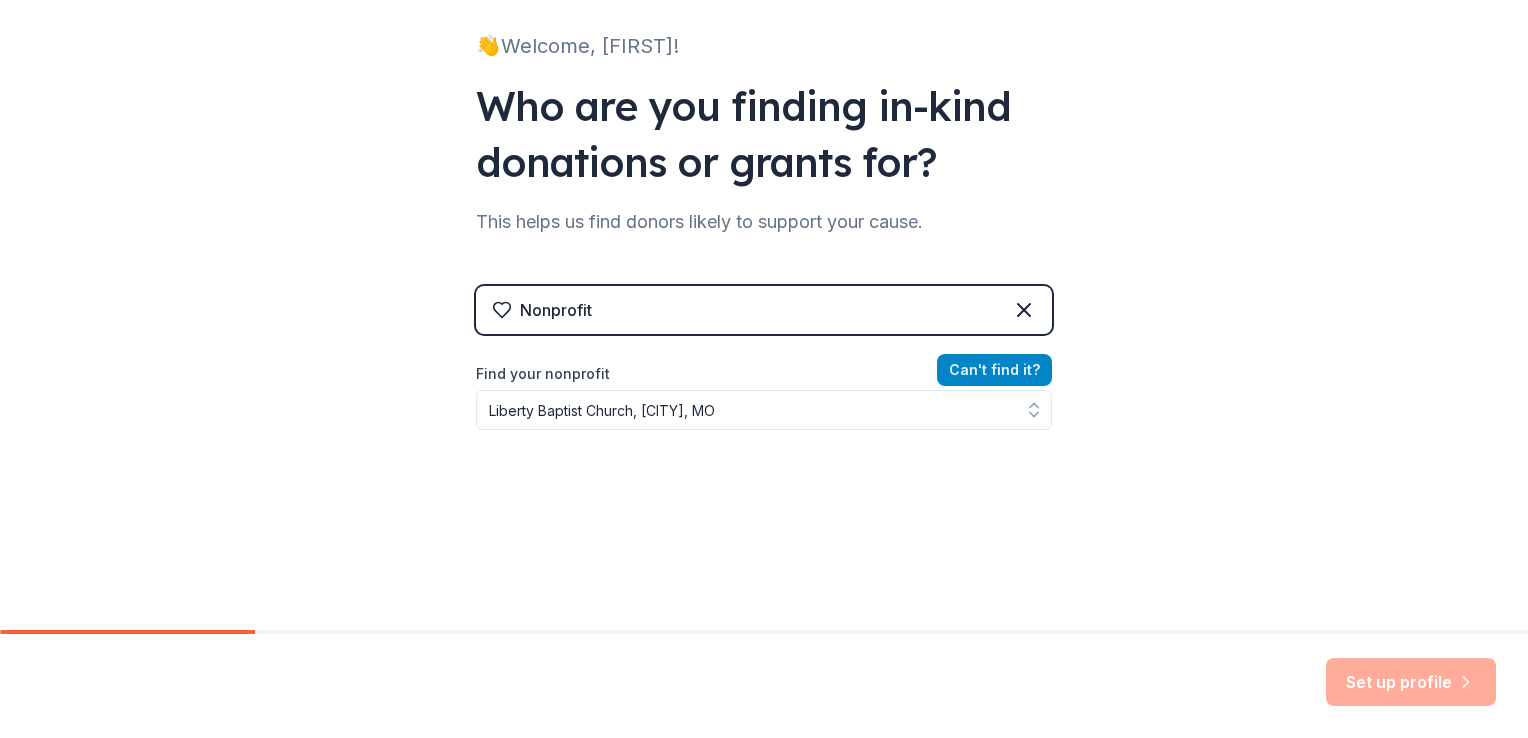 click on "Can ' t find it?" at bounding box center (994, 370) 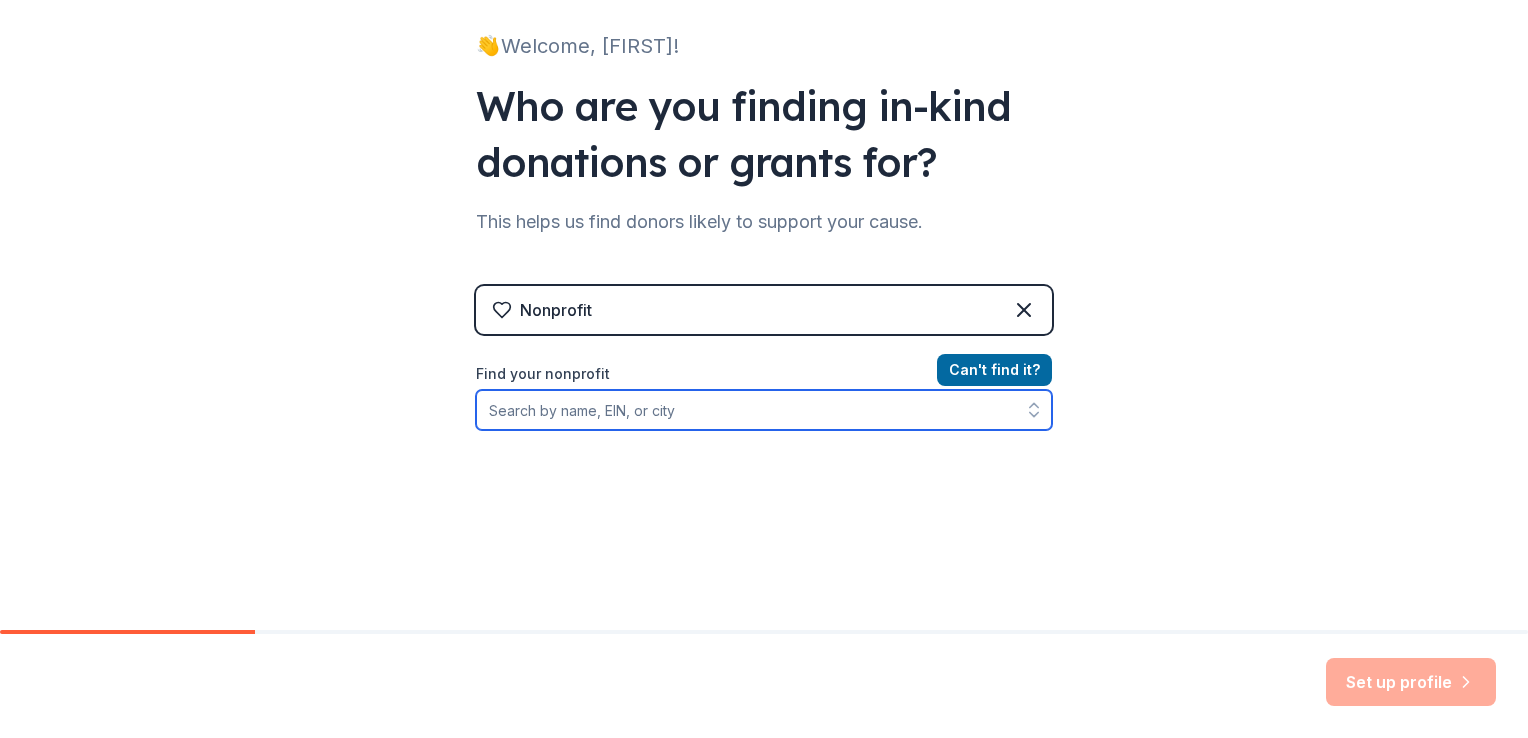 click on "Find your nonprofit" at bounding box center (764, 410) 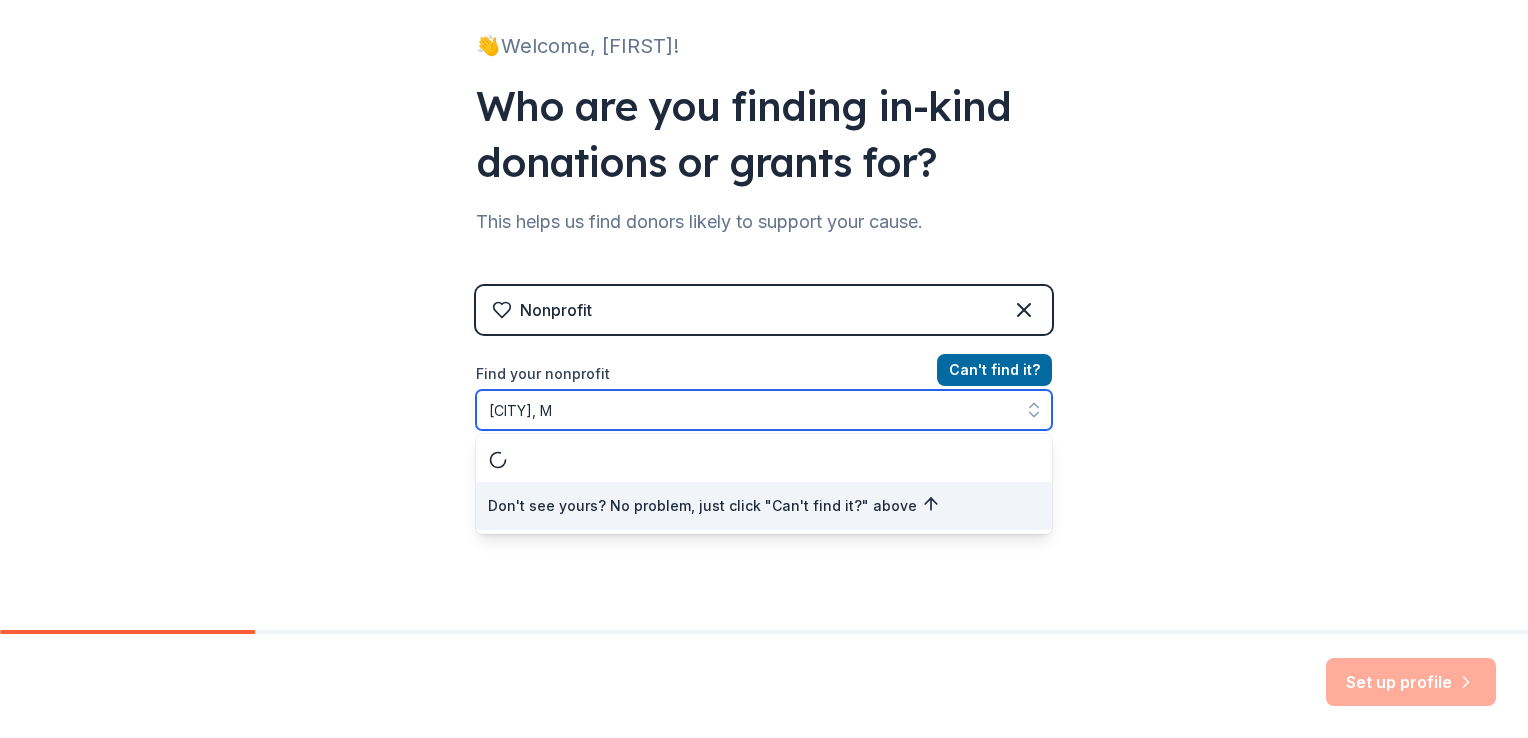 type on "Bolivar, Mo" 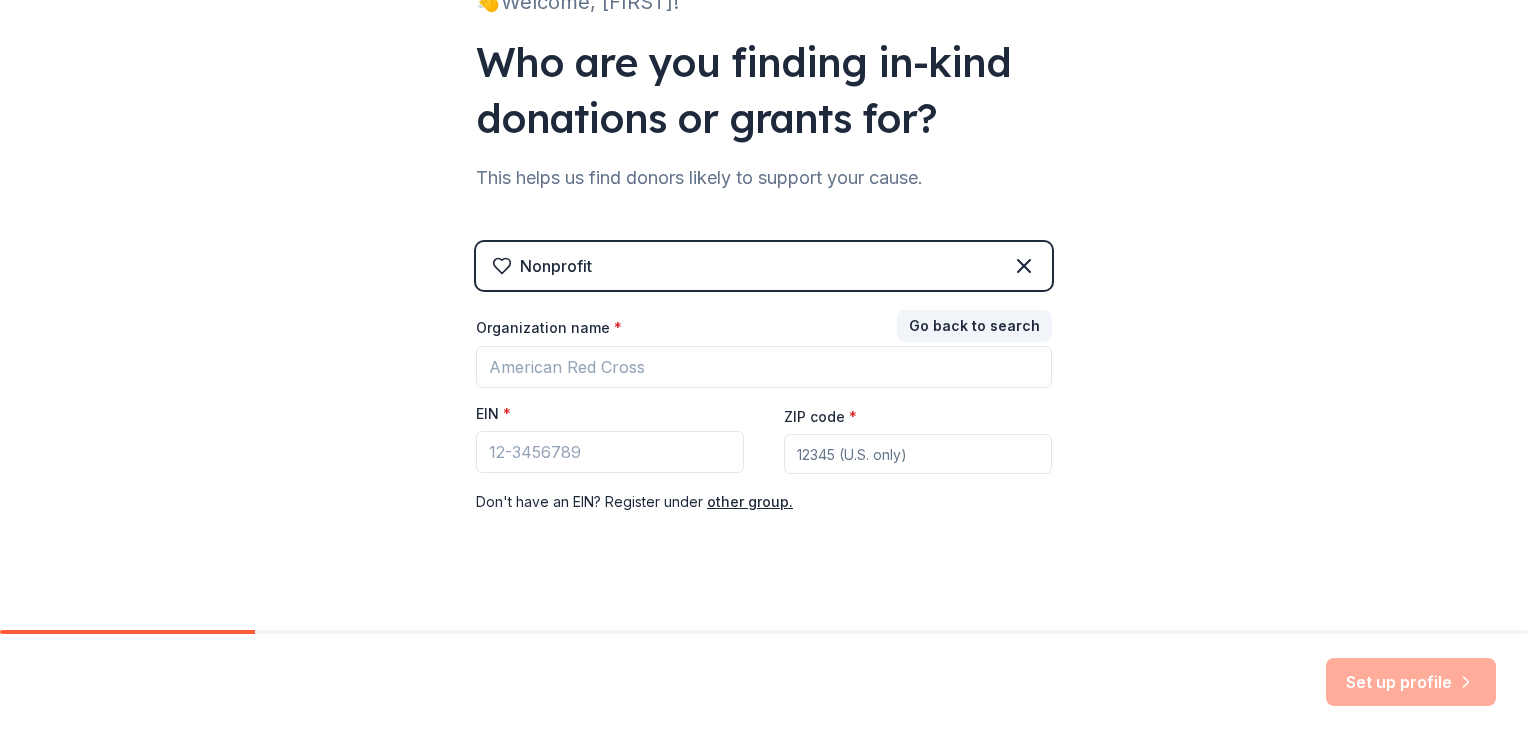 scroll, scrollTop: 192, scrollLeft: 0, axis: vertical 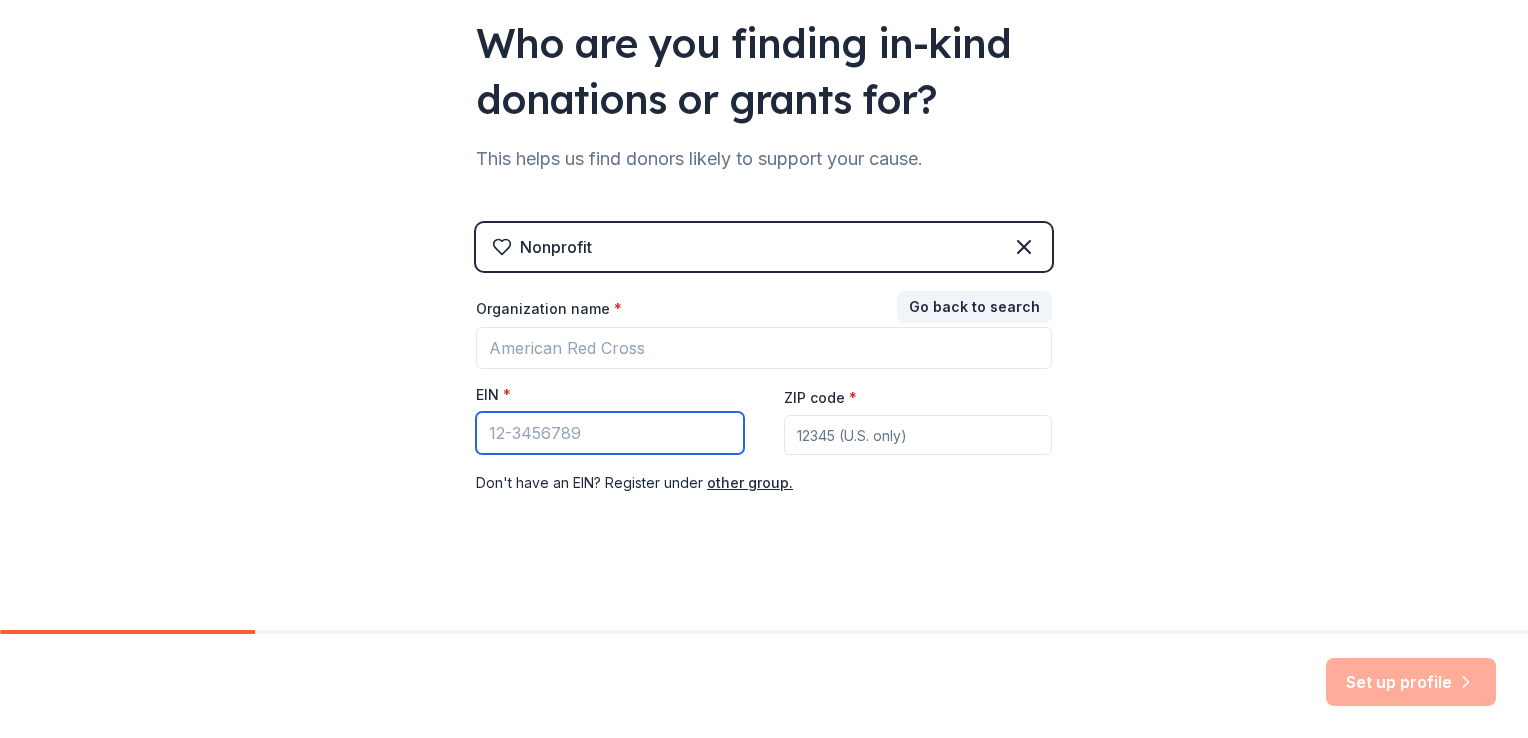 click on "EIN *" at bounding box center [610, 433] 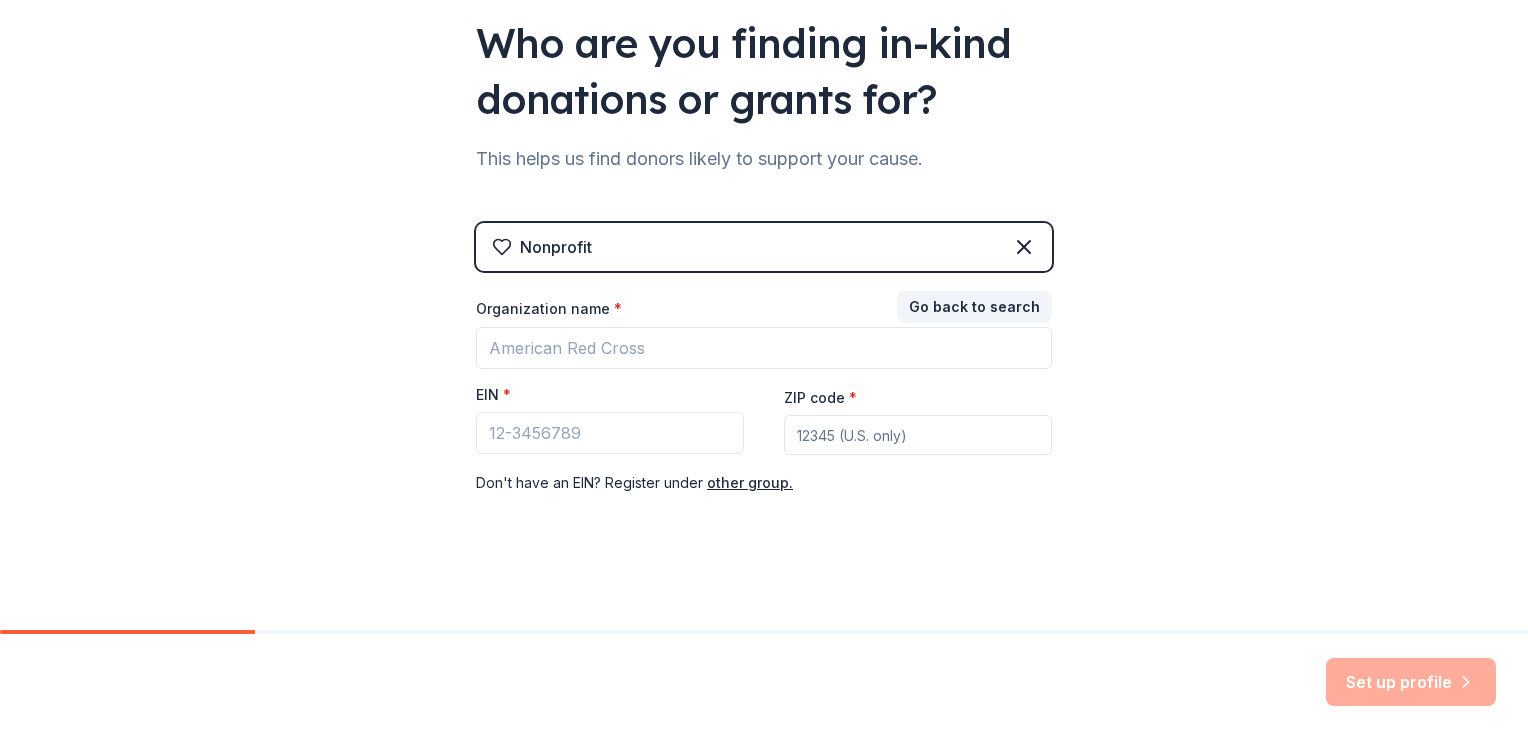 click on "ZIP code *" at bounding box center [918, 435] 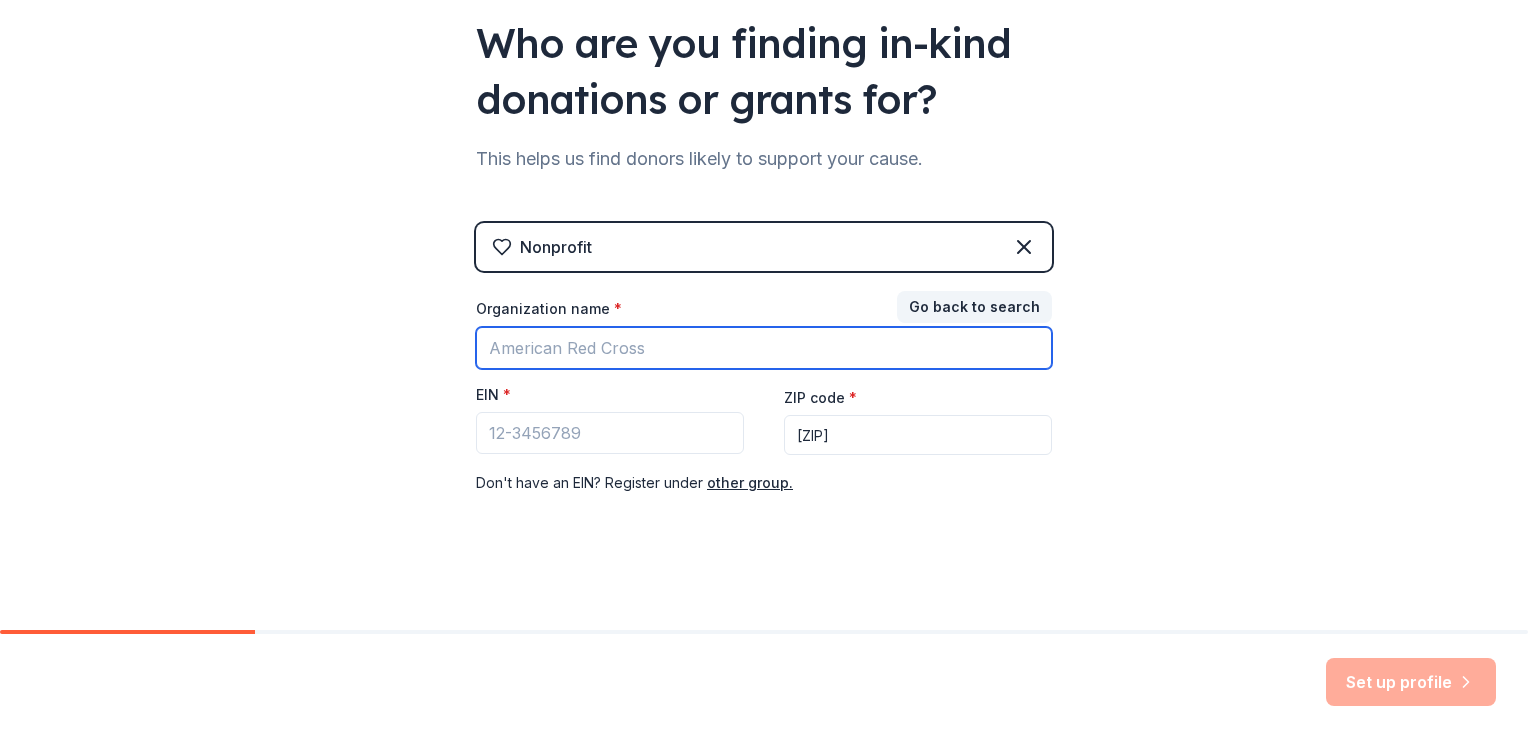 type on "Liberty Christian Academy" 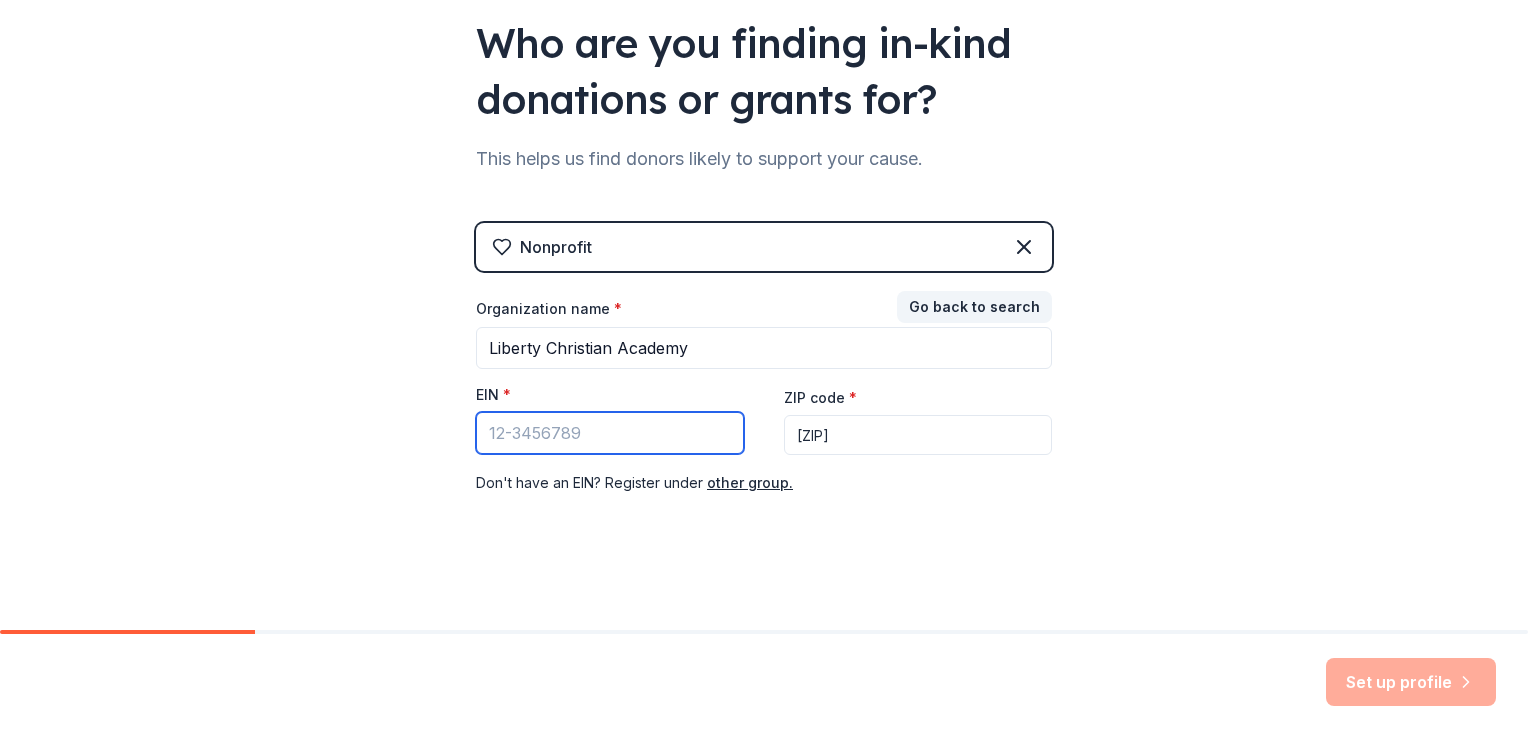 click on "EIN *" at bounding box center (610, 433) 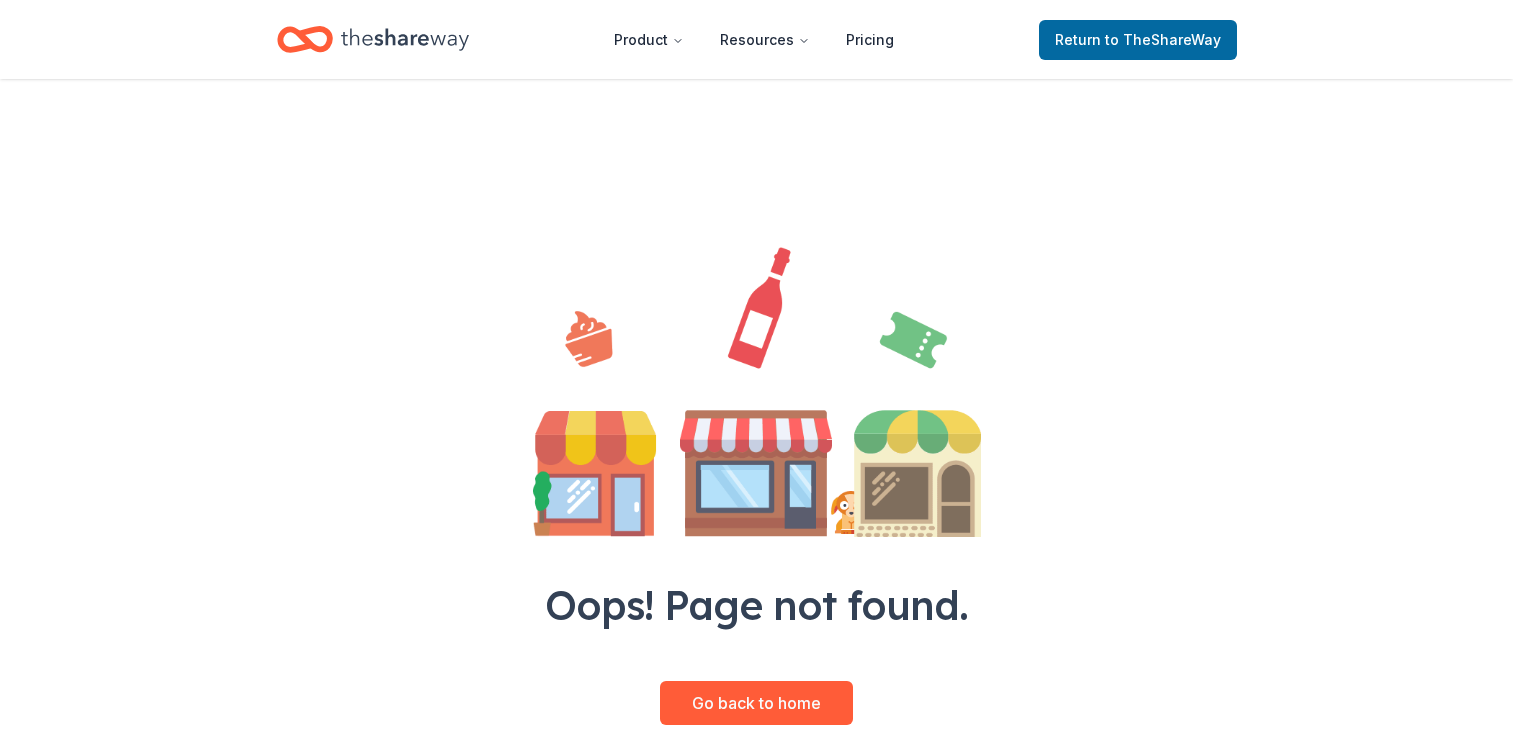 scroll, scrollTop: 0, scrollLeft: 0, axis: both 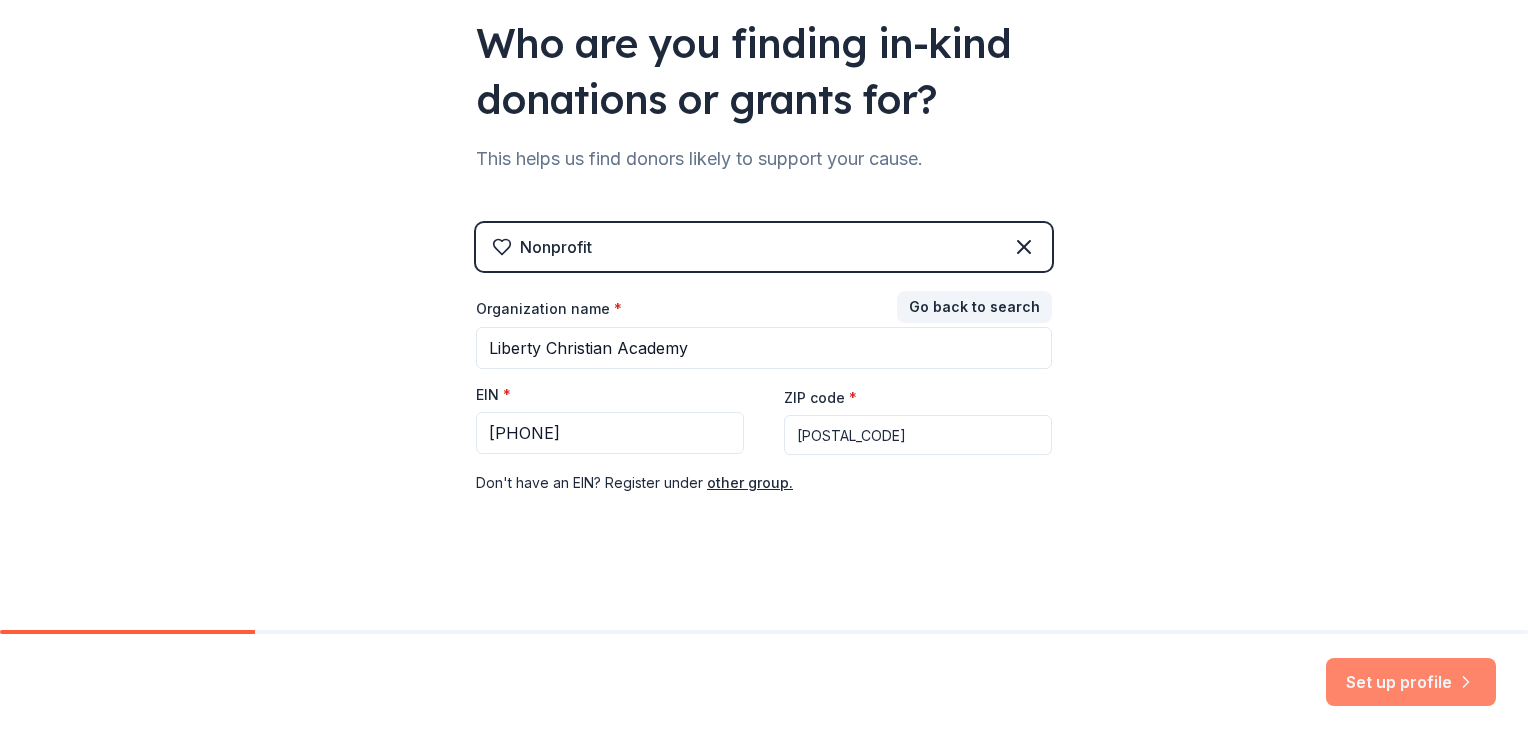 type on "[PHONE]" 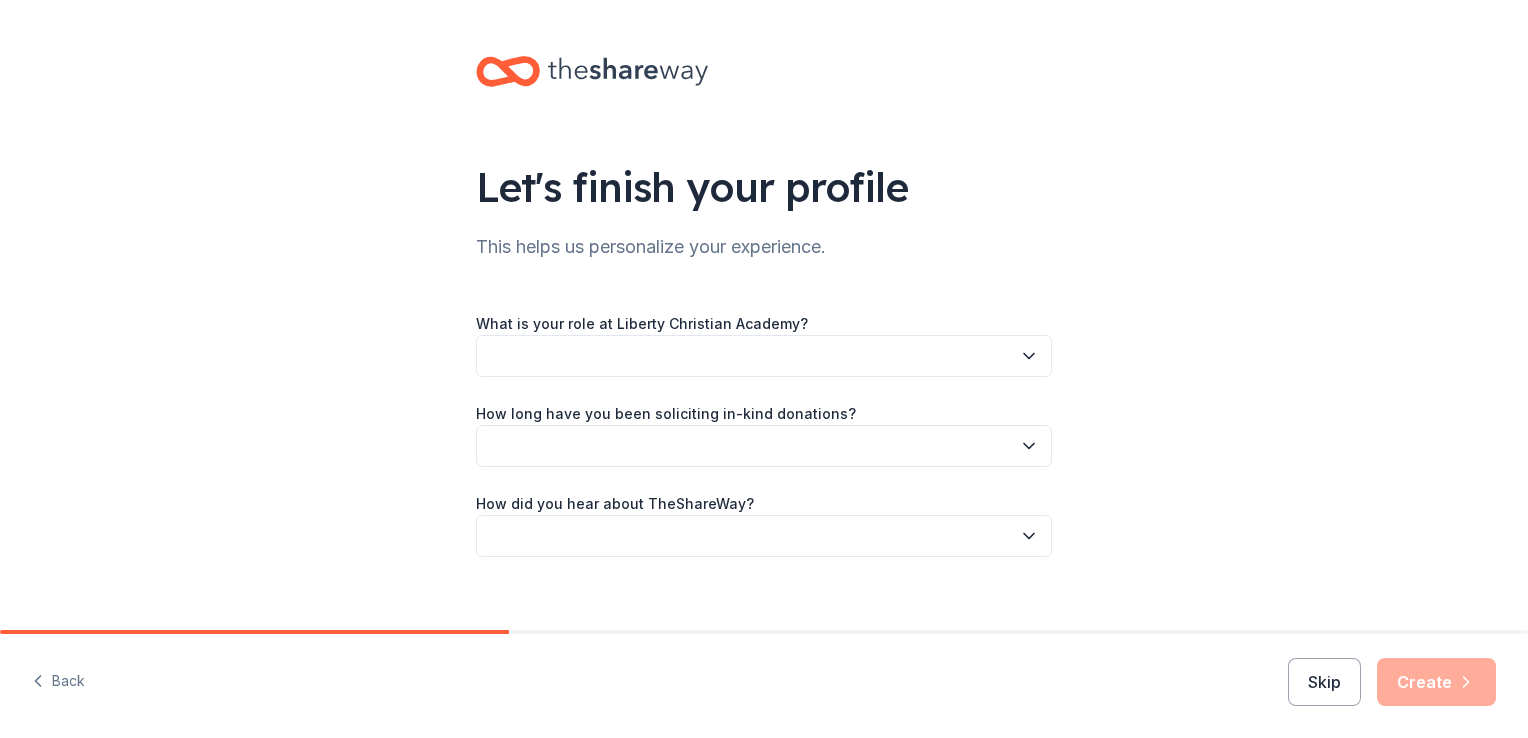 click 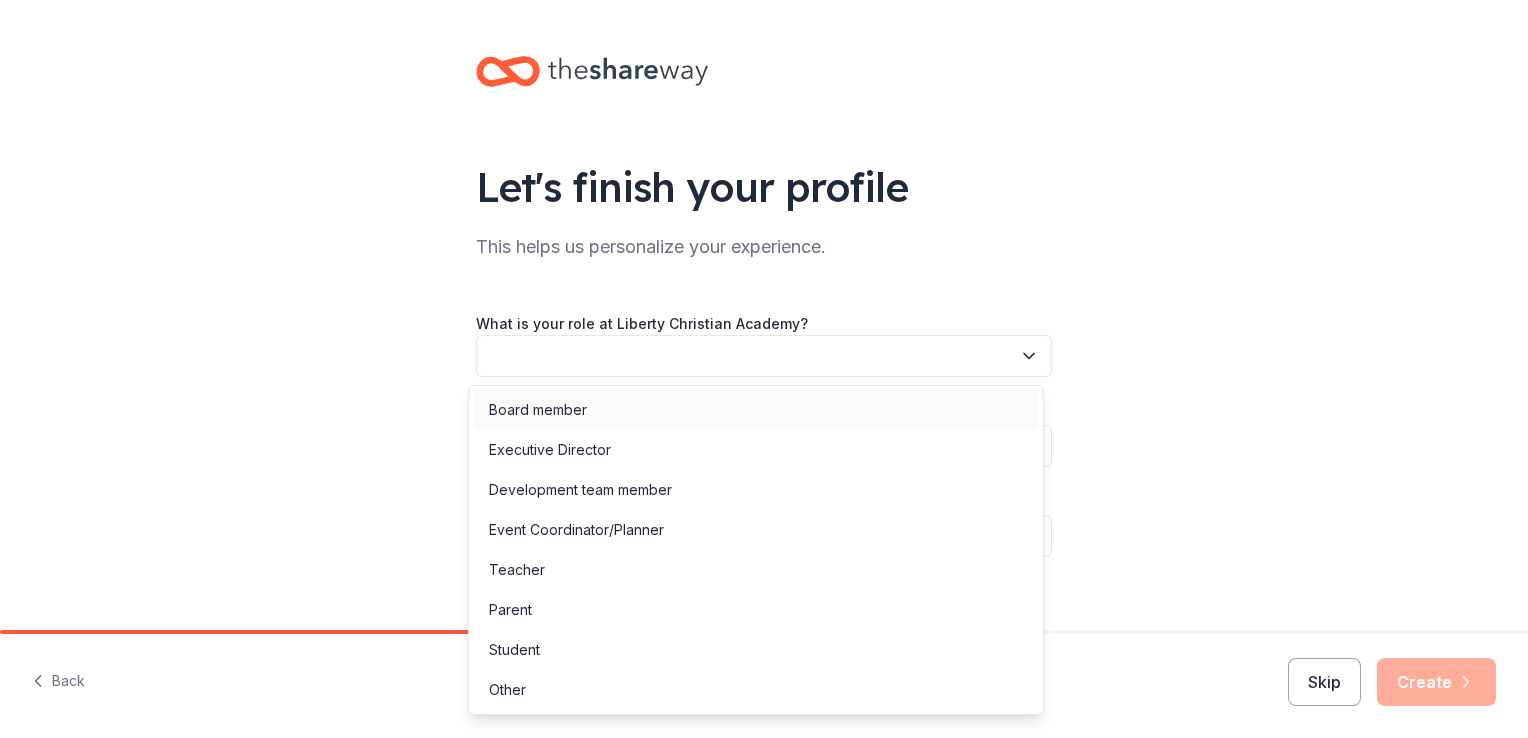 click on "Board member" at bounding box center [538, 410] 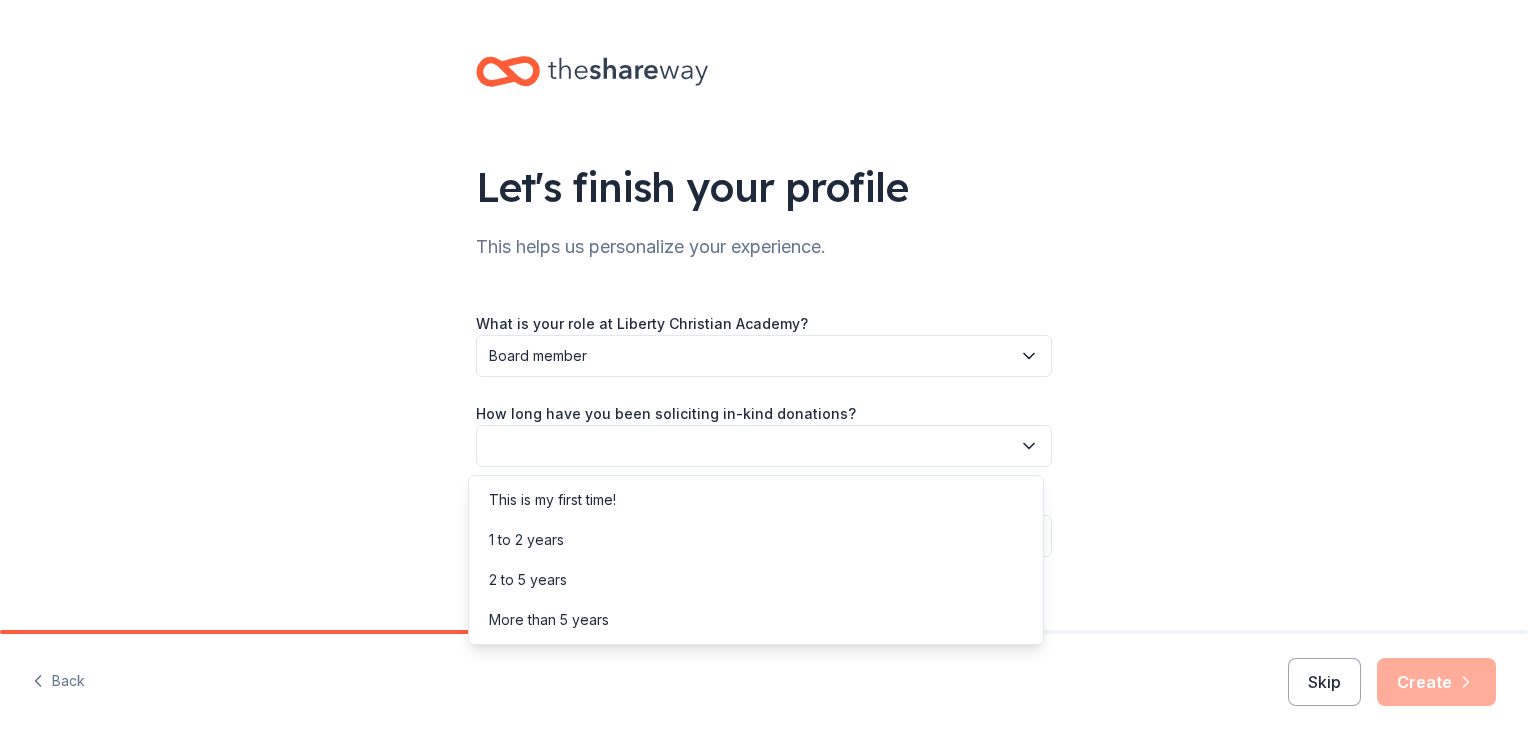 click 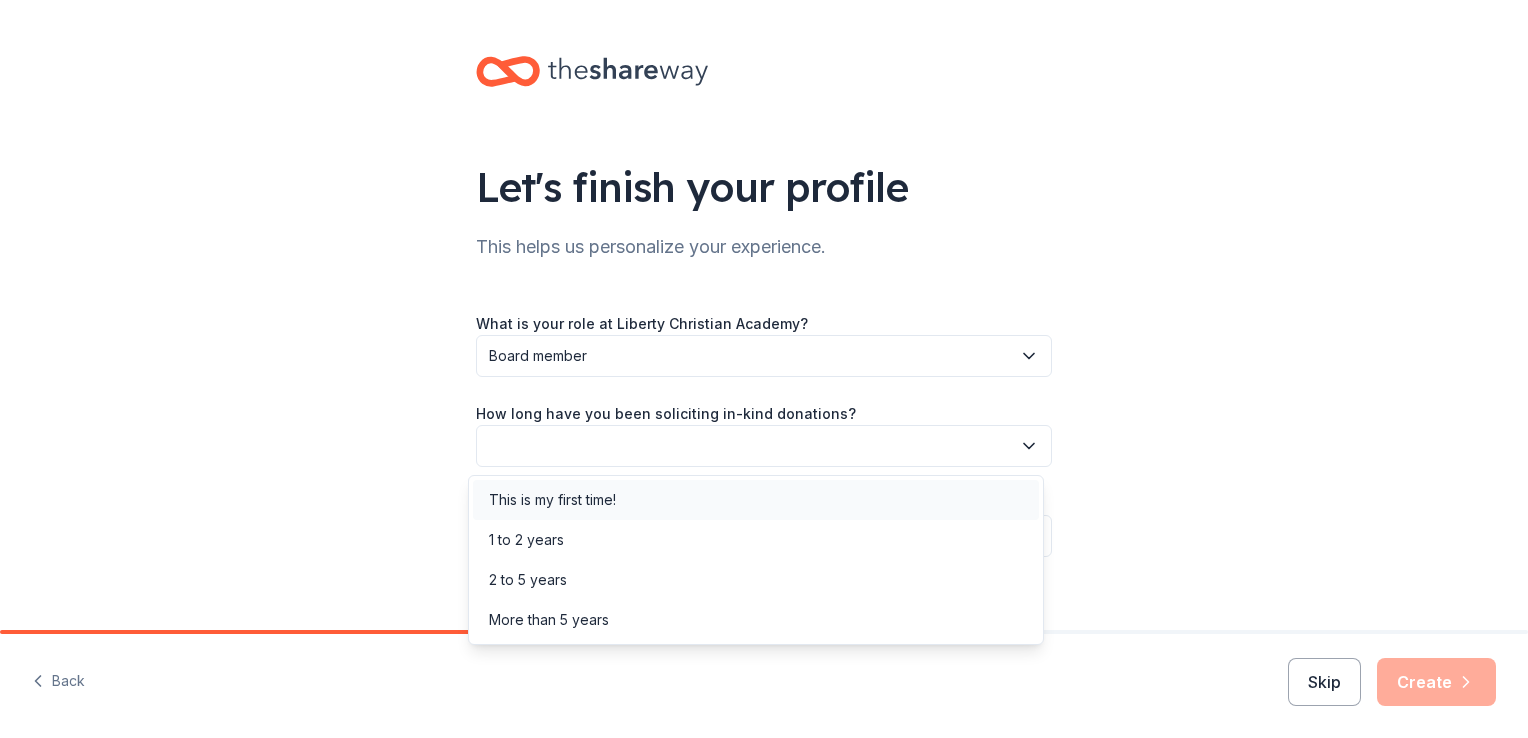 click on "This is my first time!" at bounding box center (552, 500) 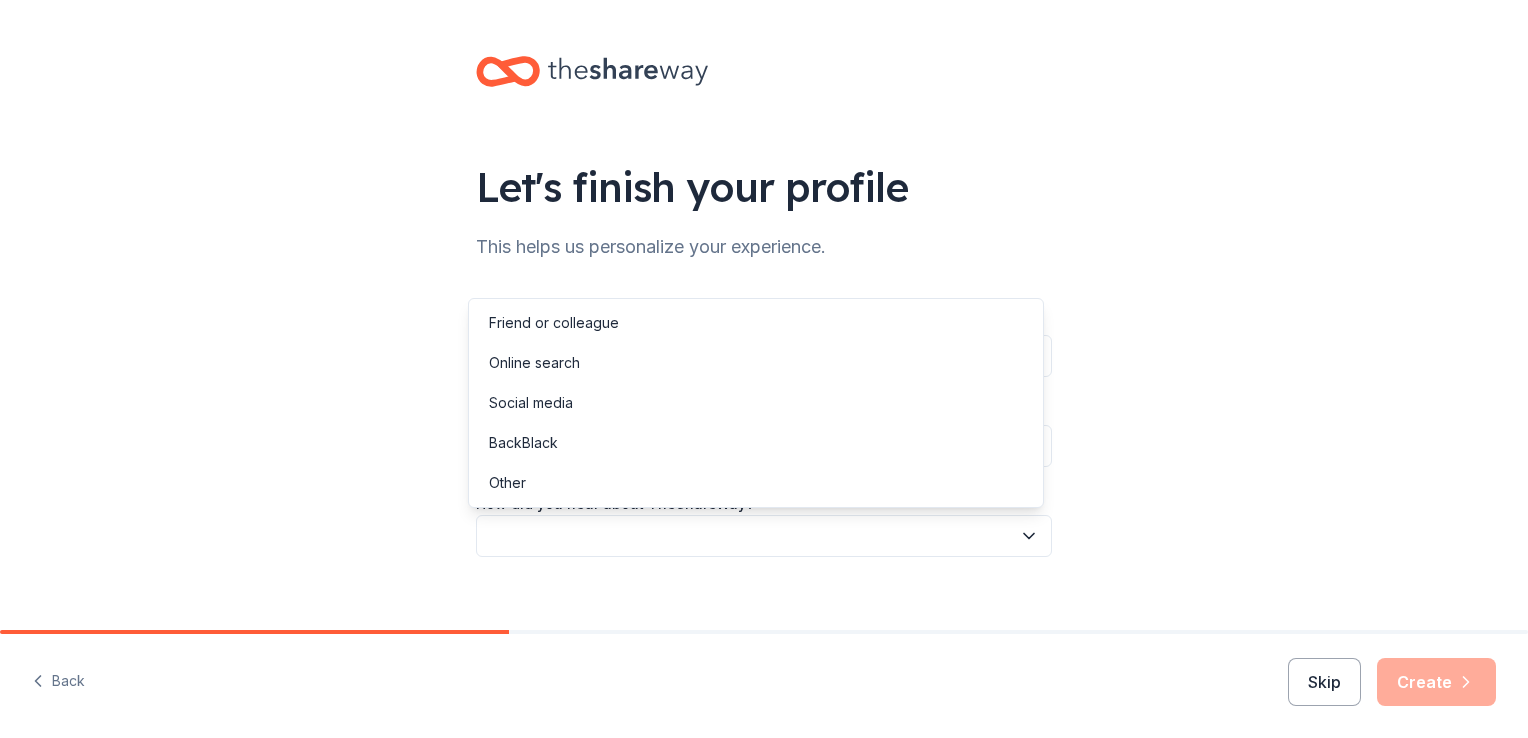 click 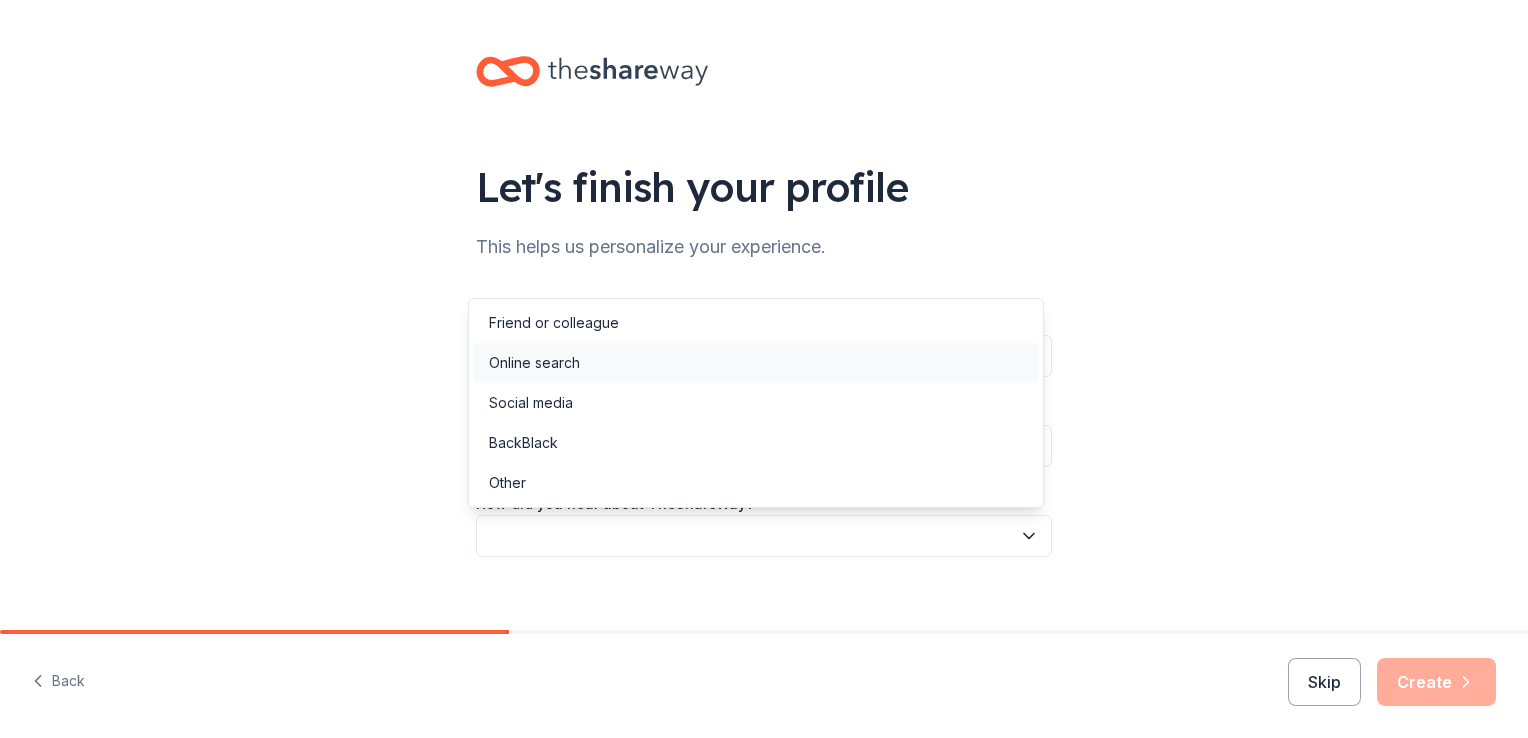 click on "Online search" at bounding box center (534, 363) 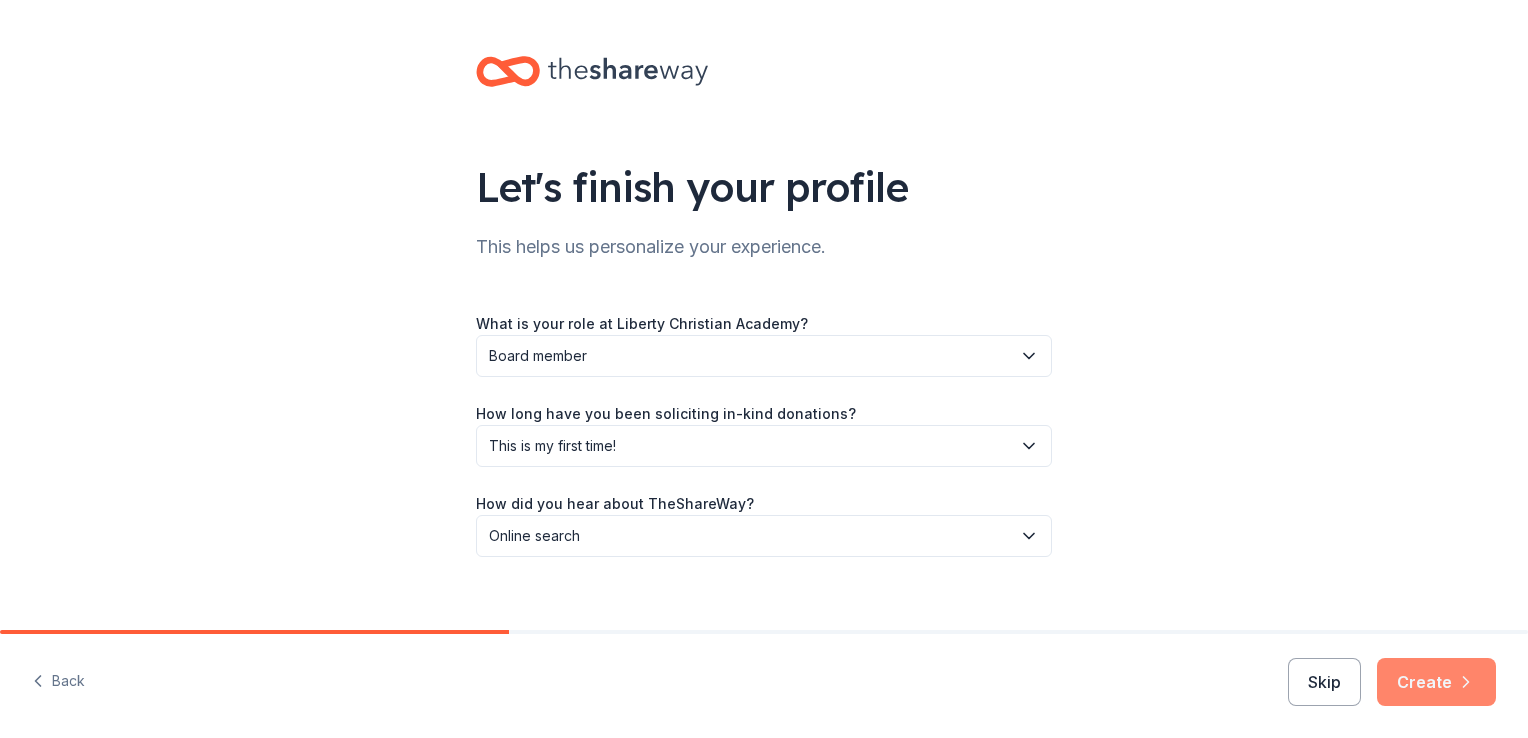 click on "Create" at bounding box center [1436, 682] 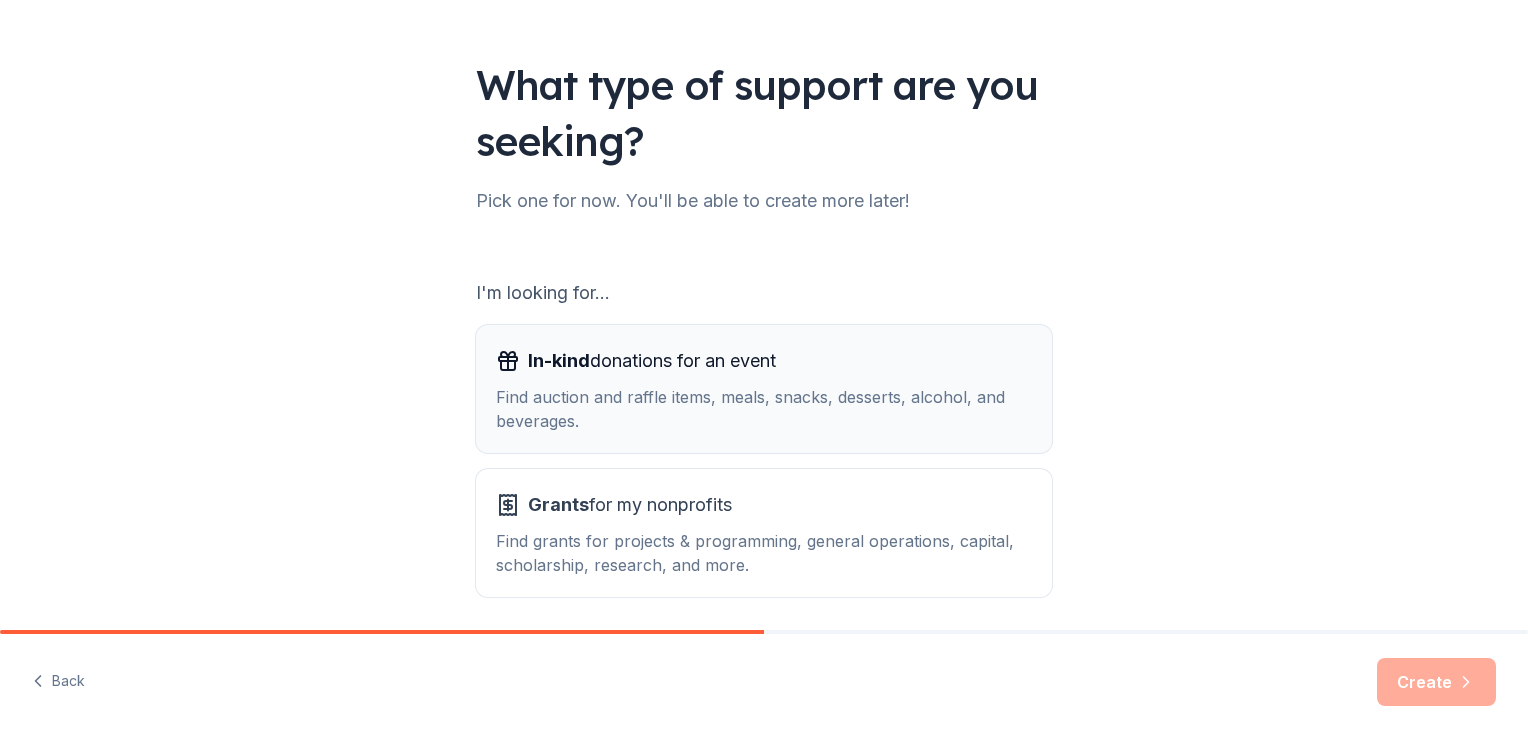 scroll, scrollTop: 177, scrollLeft: 0, axis: vertical 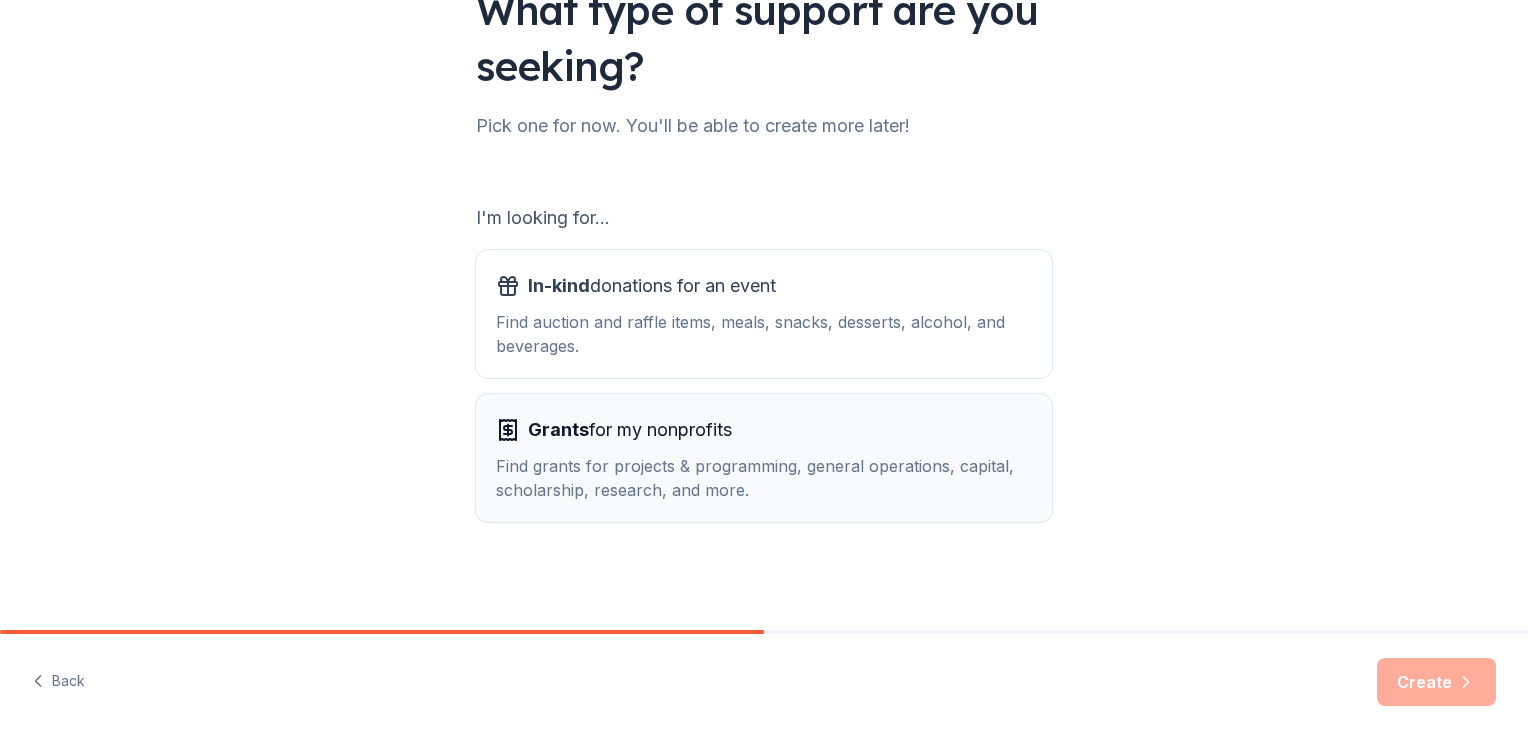 click on "Find grants for projects & programming, general operations, capital, scholarship, research, and more." at bounding box center [764, 478] 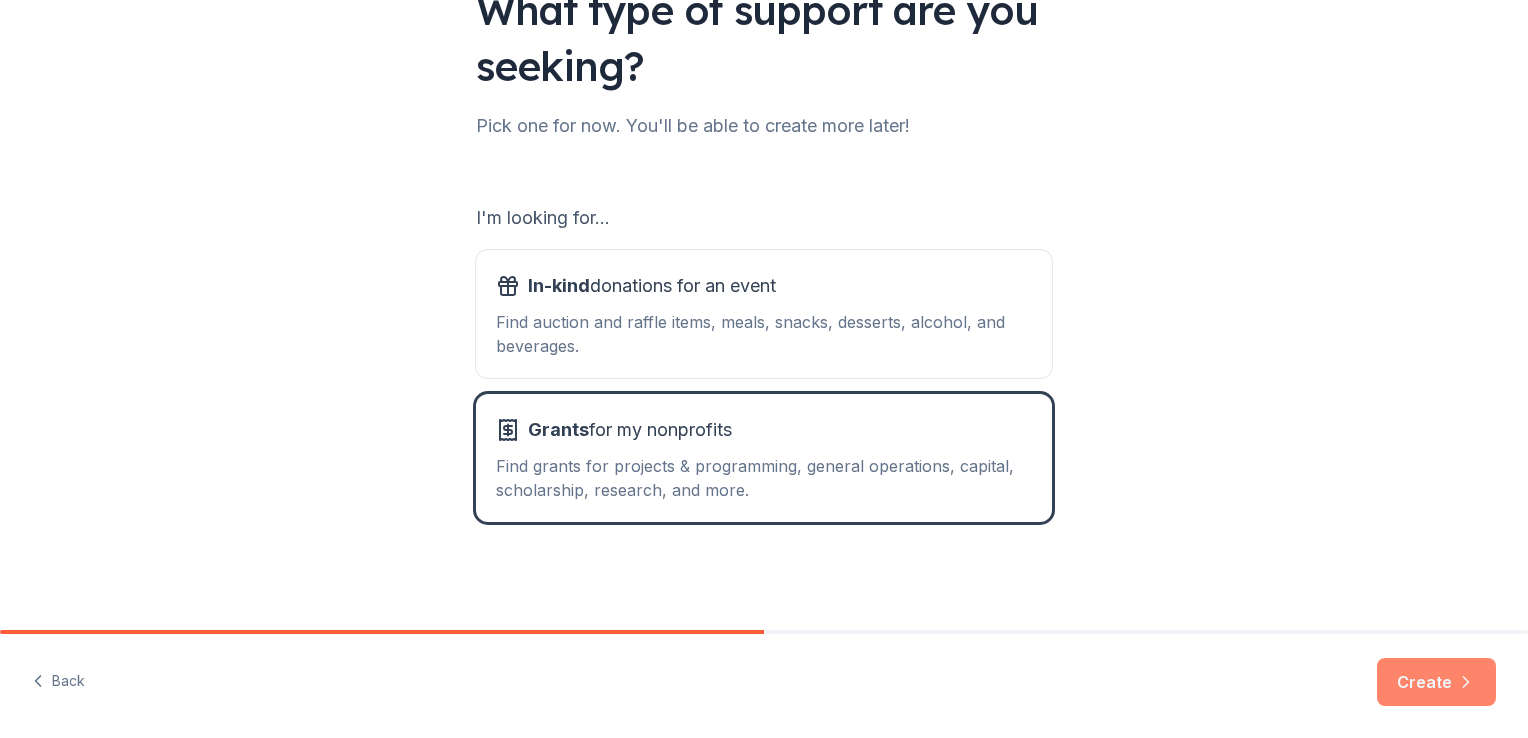 click on "Create" at bounding box center [1436, 682] 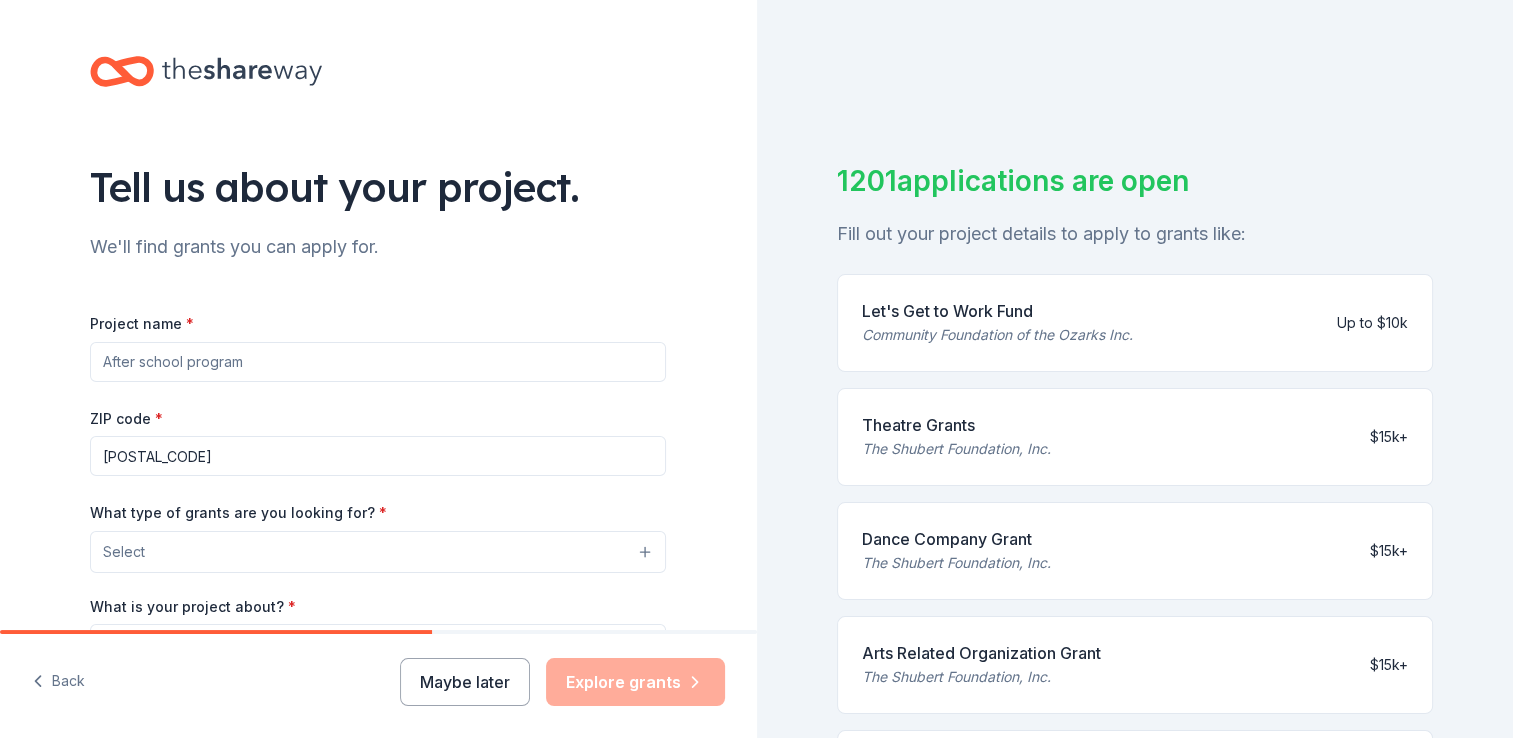 click on "Project name *" at bounding box center (378, 362) 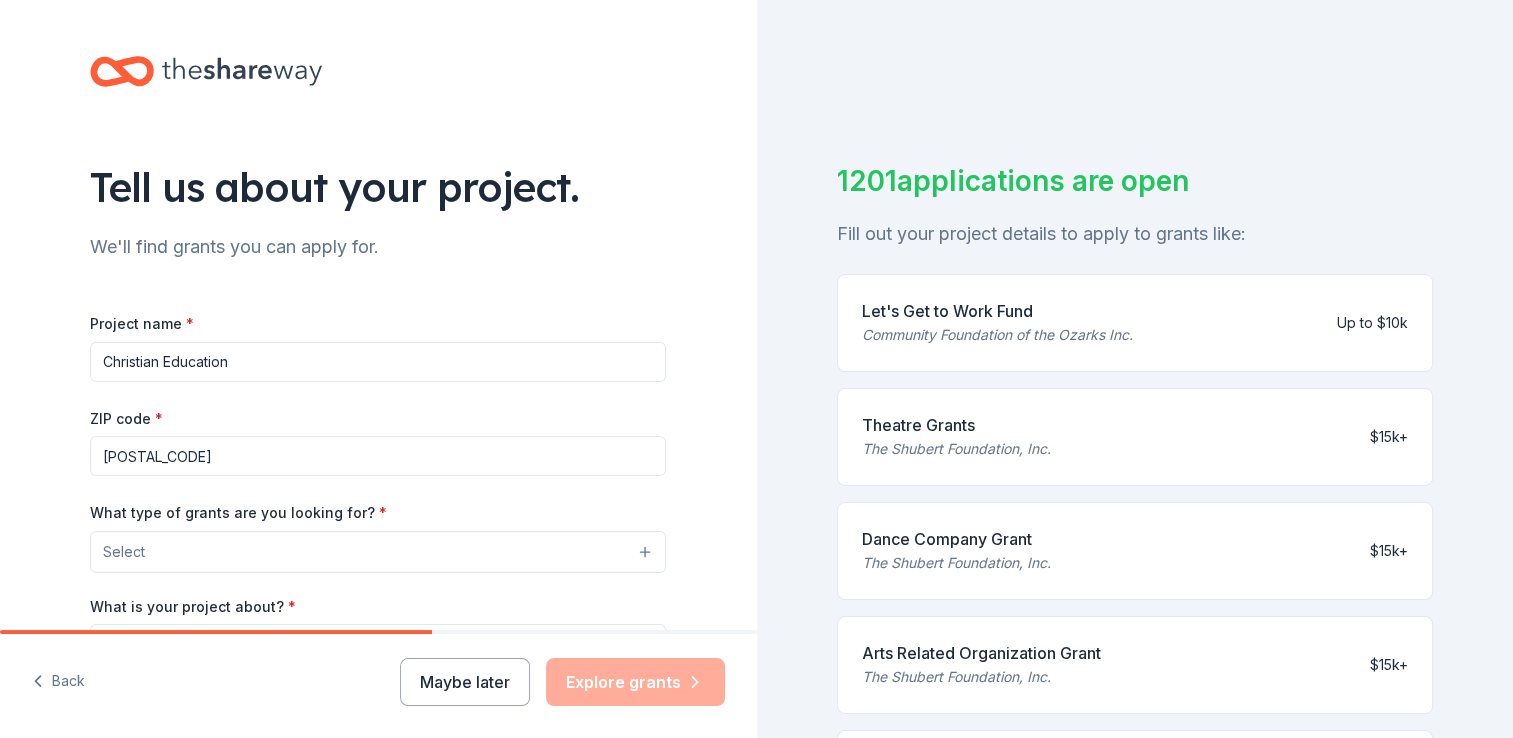 type on "Christian Education" 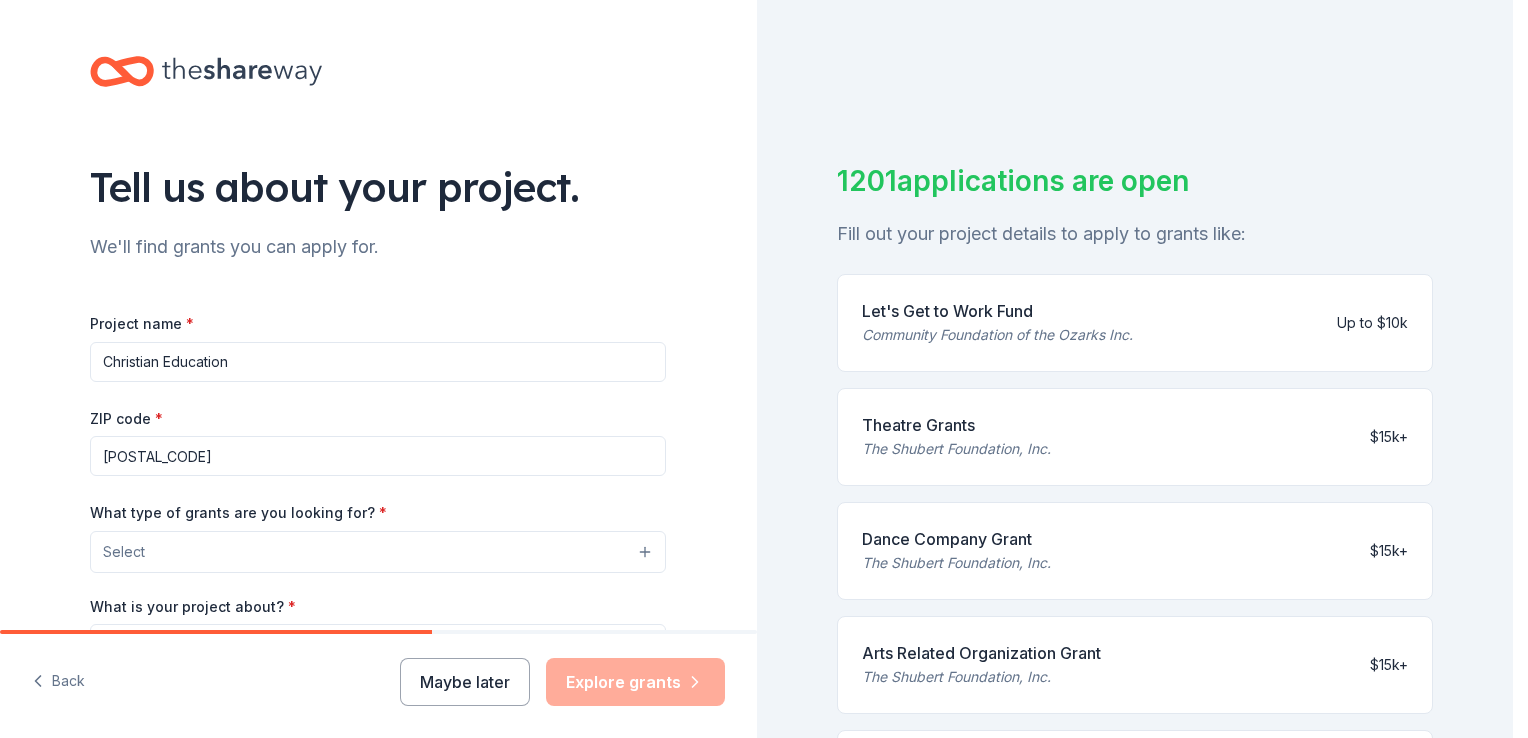 click on "Select" at bounding box center [378, 552] 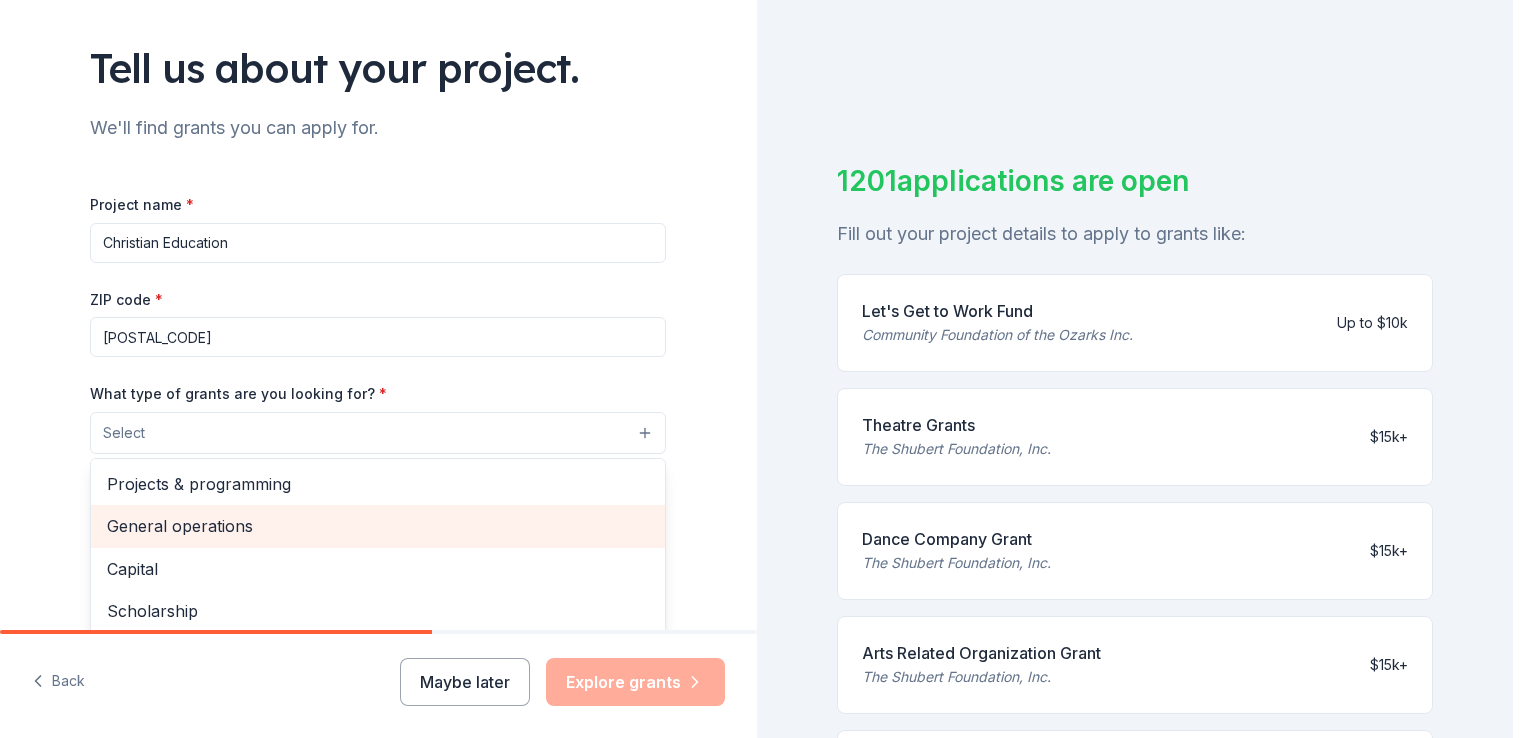 scroll, scrollTop: 325, scrollLeft: 0, axis: vertical 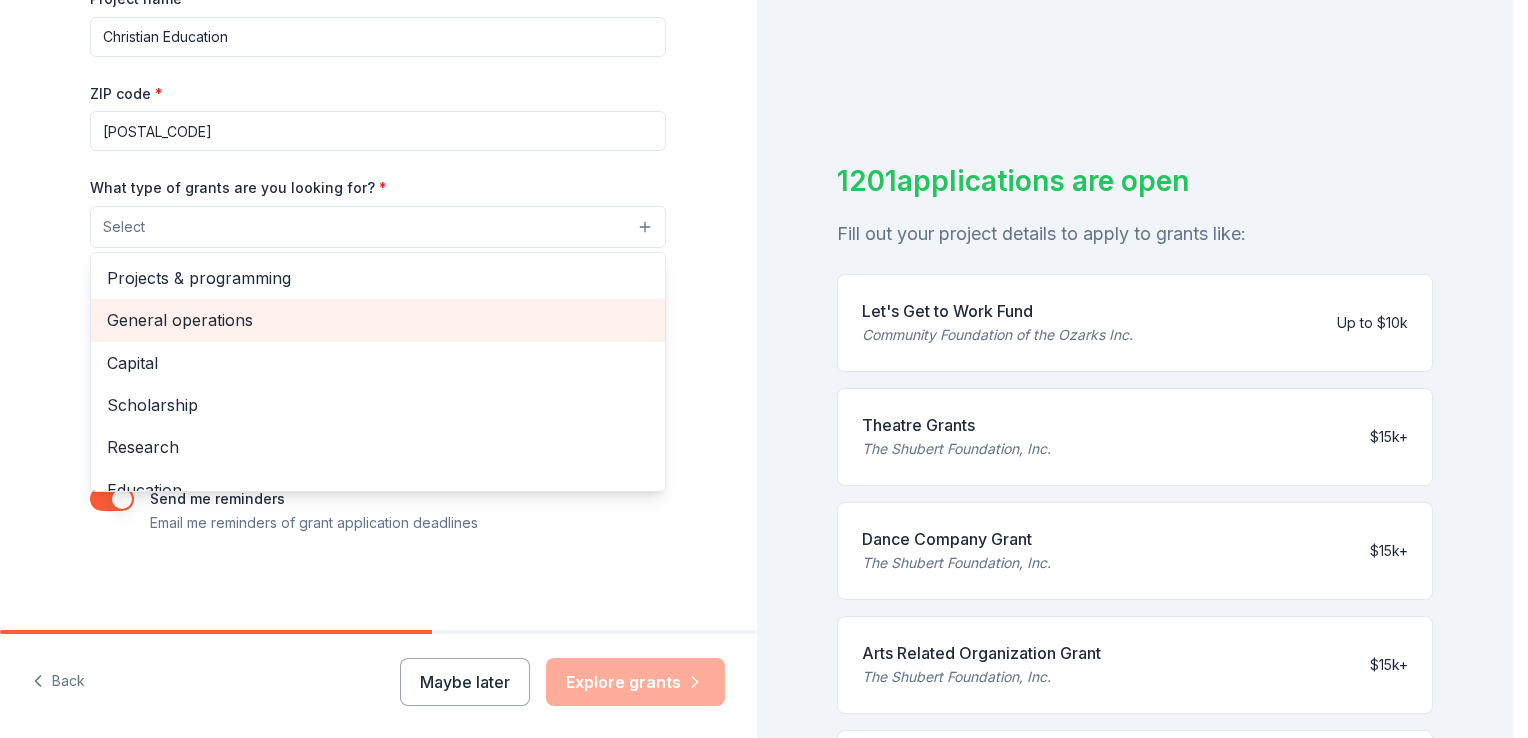 click on "General operations" at bounding box center [378, 320] 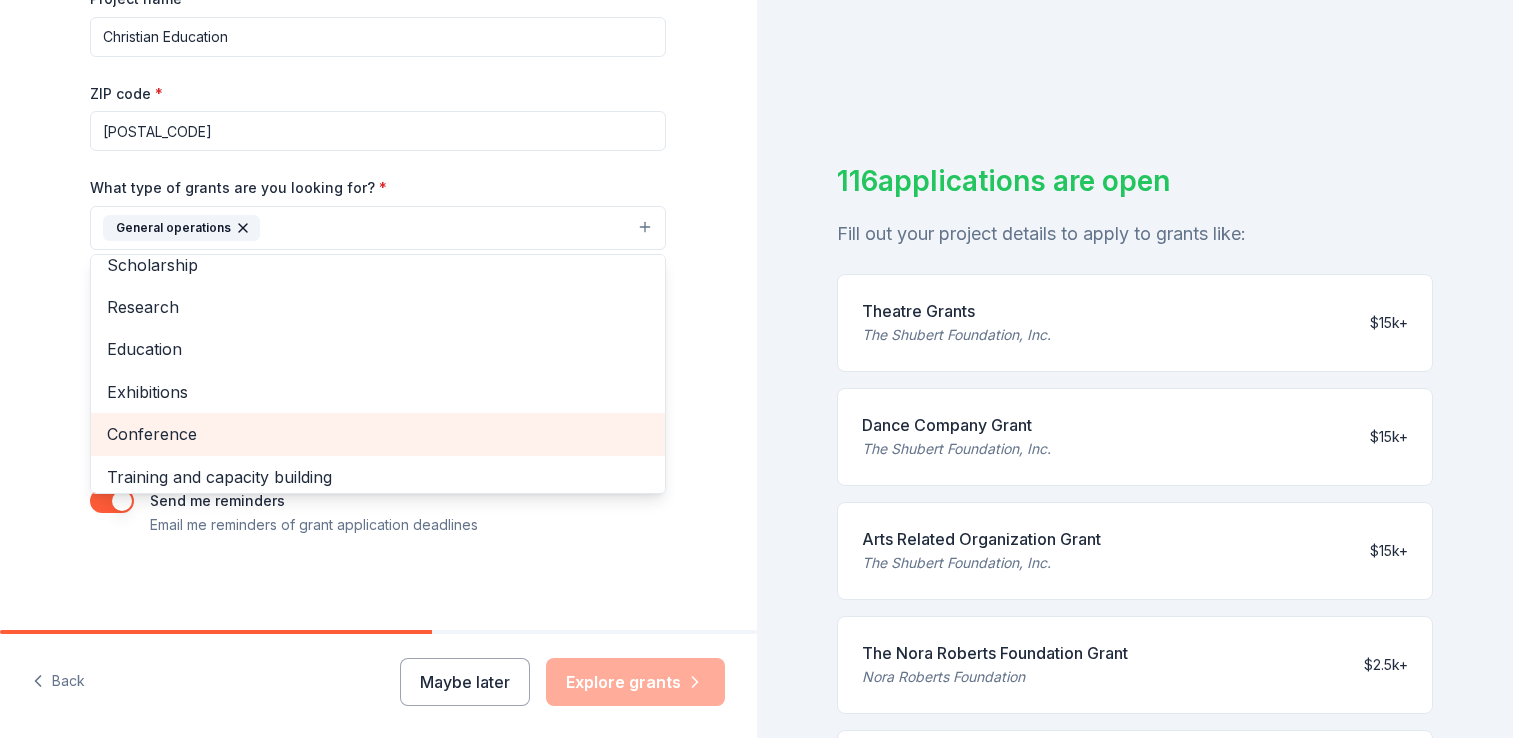 scroll, scrollTop: 193, scrollLeft: 0, axis: vertical 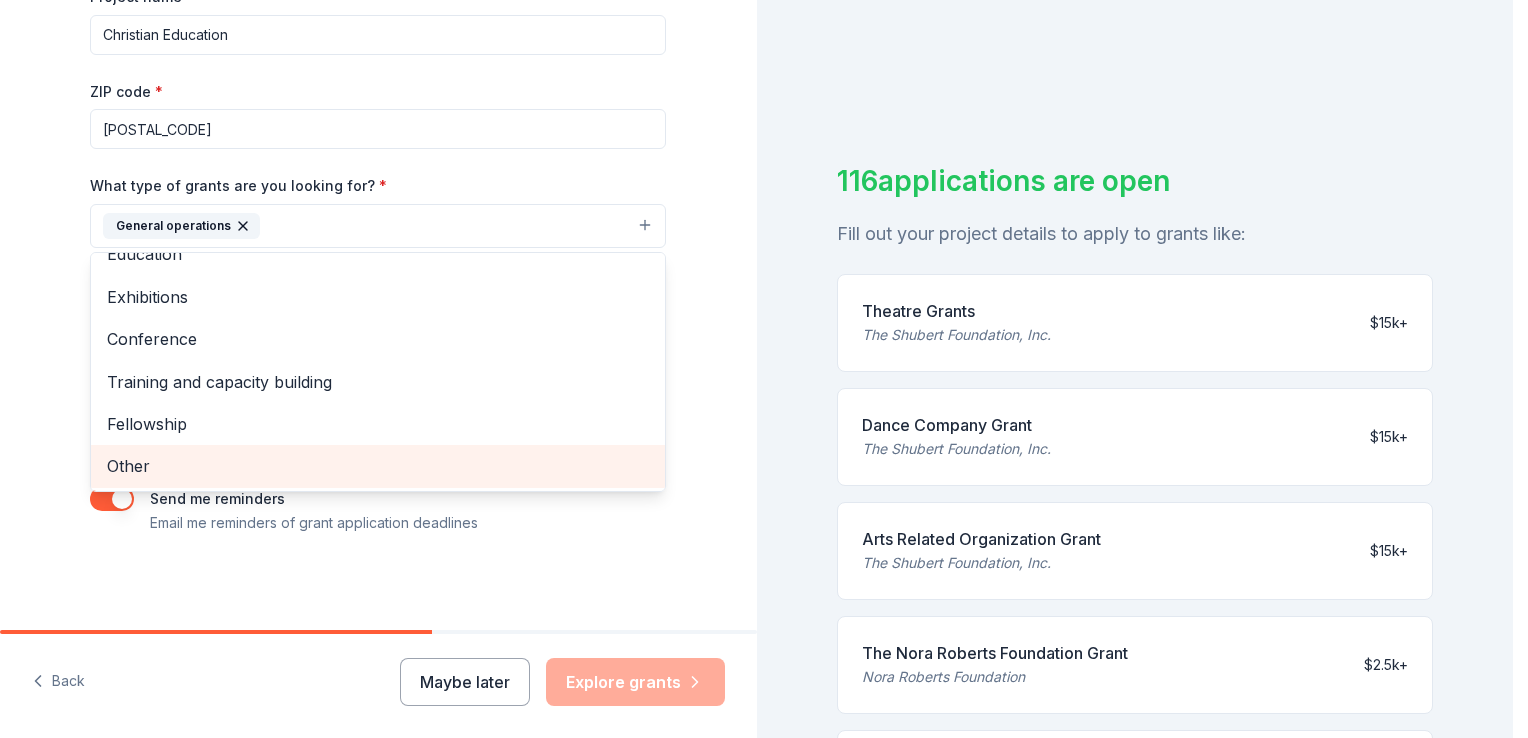 click on "Other" at bounding box center (378, 466) 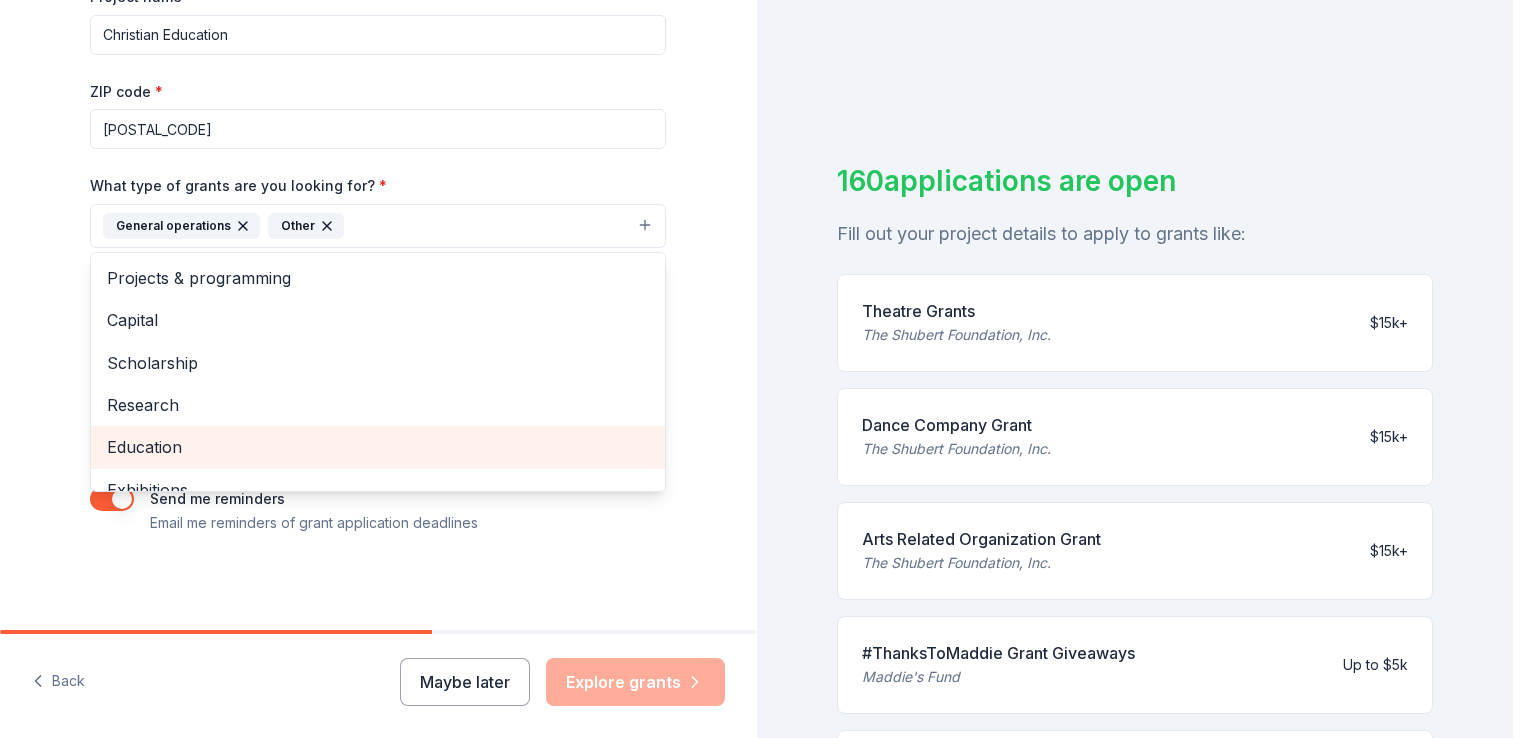 scroll, scrollTop: 0, scrollLeft: 0, axis: both 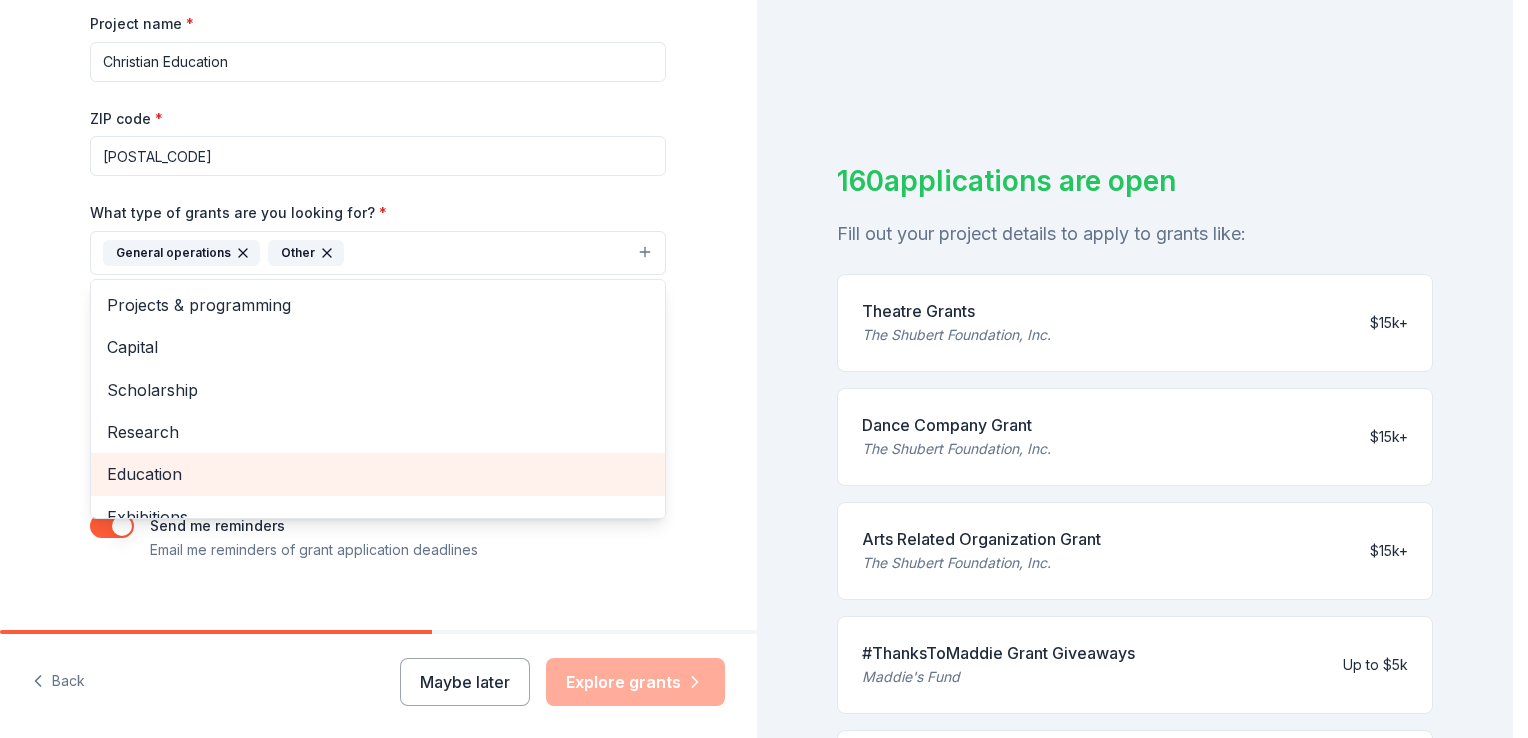 click on "Education" at bounding box center (378, 474) 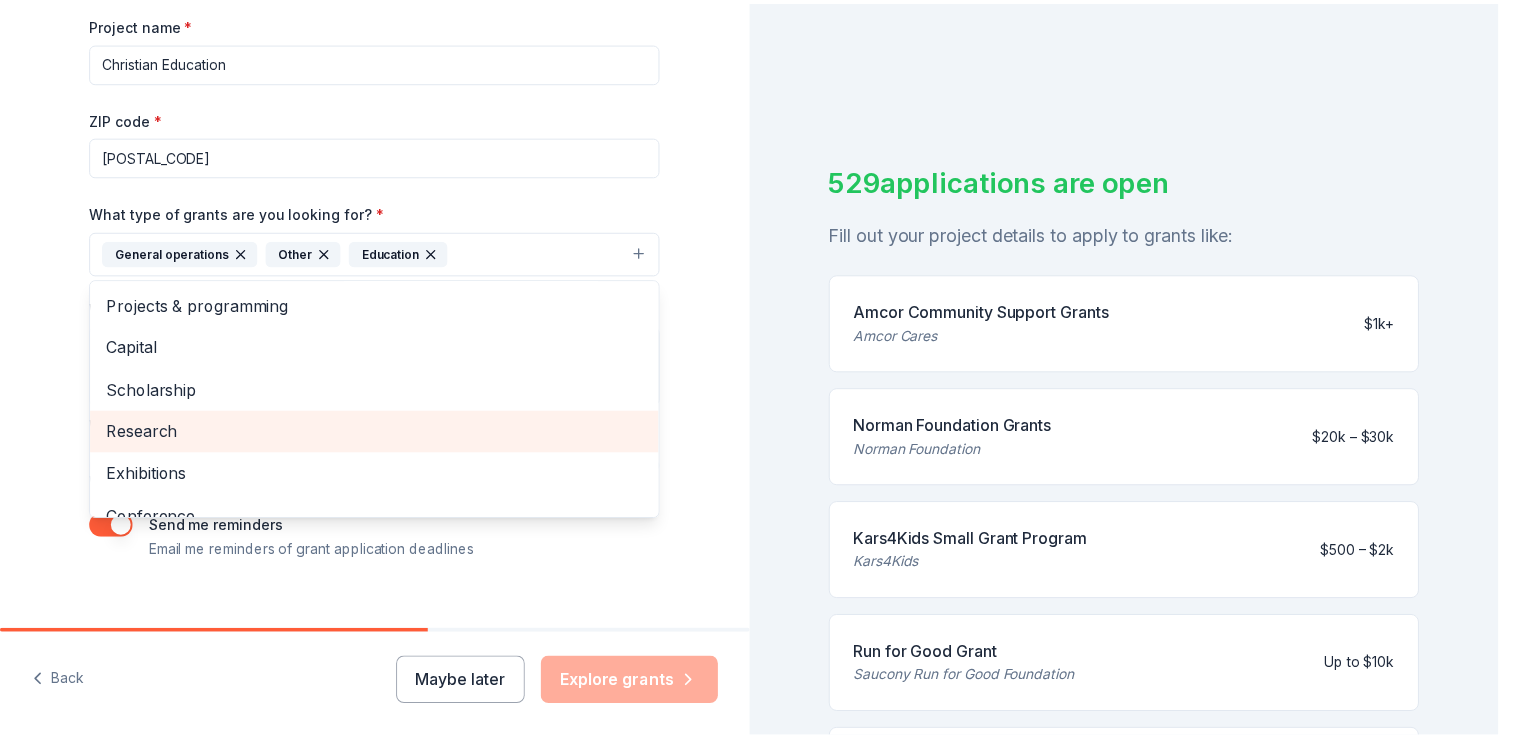 scroll, scrollTop: 108, scrollLeft: 0, axis: vertical 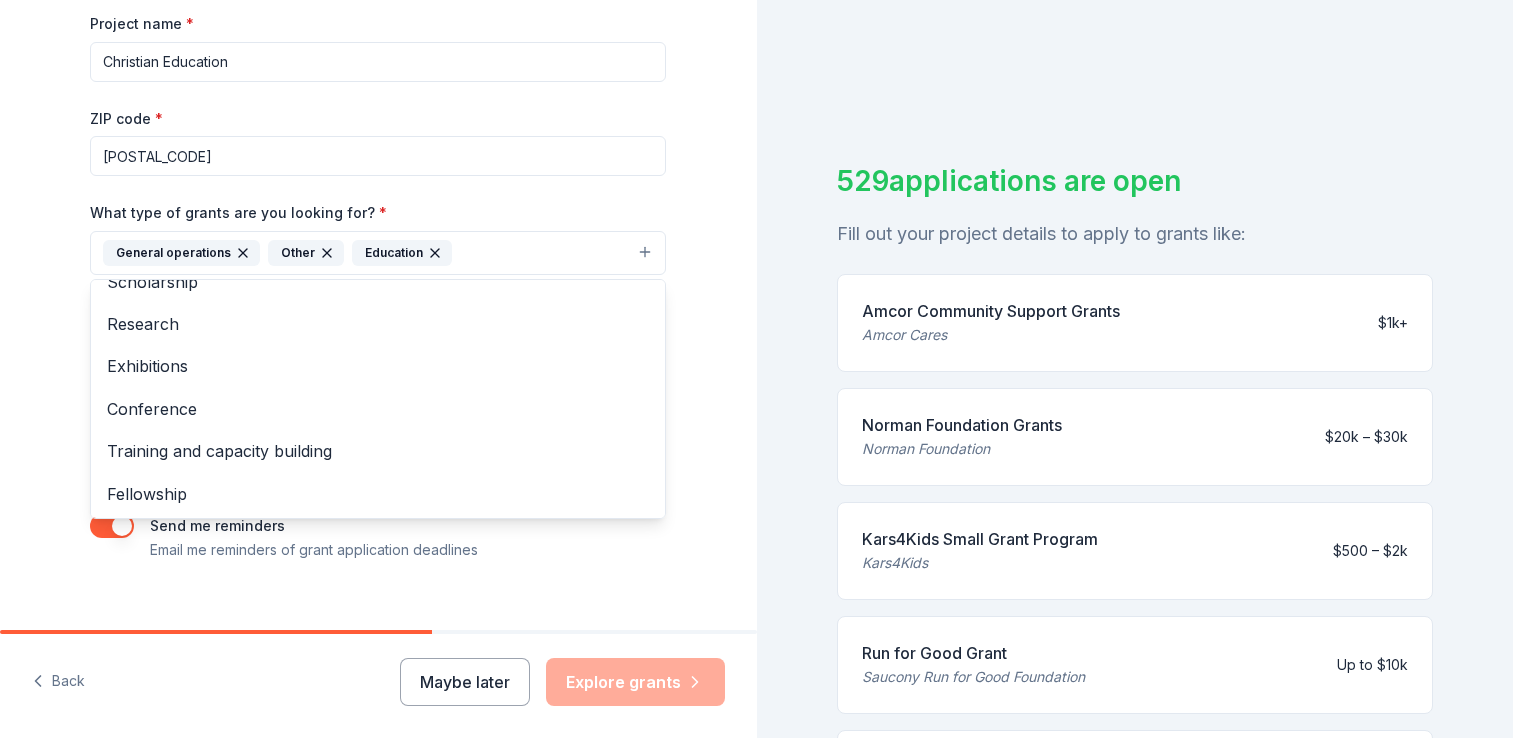 click on "Tell us about your project. We'll find grants you can apply for. Project name * Christian Education ZIP code * 65613 What type of grants are you looking for? * General operations Other Education Projects & programming Capital Scholarship Research Exhibitions Conference Training and capacity building Fellowship What is your project about? * We use this to match you to relevant grant opportunities.   See examples We recommend at least 300 characters to get the best grant matches. Send me reminders Email me reminders of grant application deadlines" at bounding box center [378, 179] 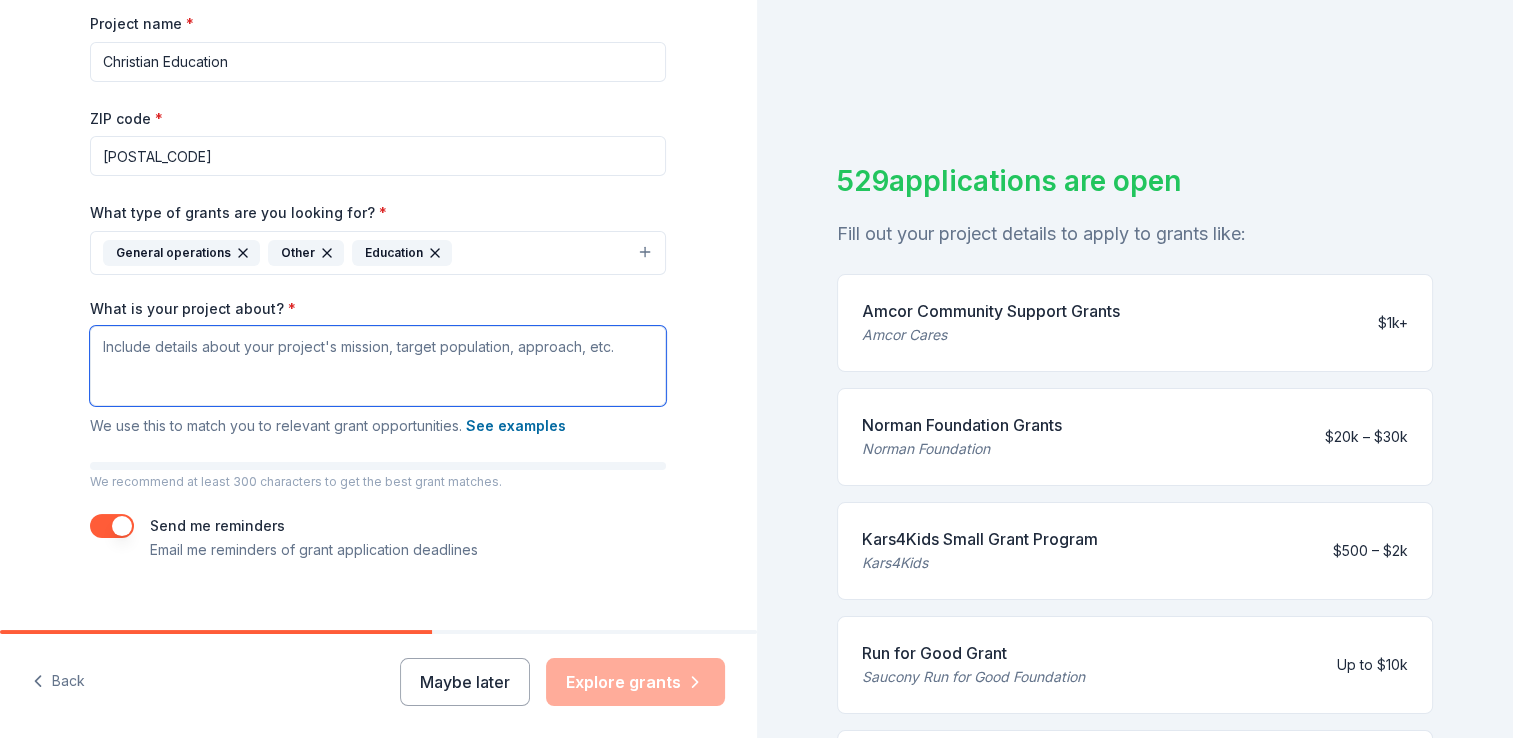 click on "What is your project about? *" at bounding box center [378, 366] 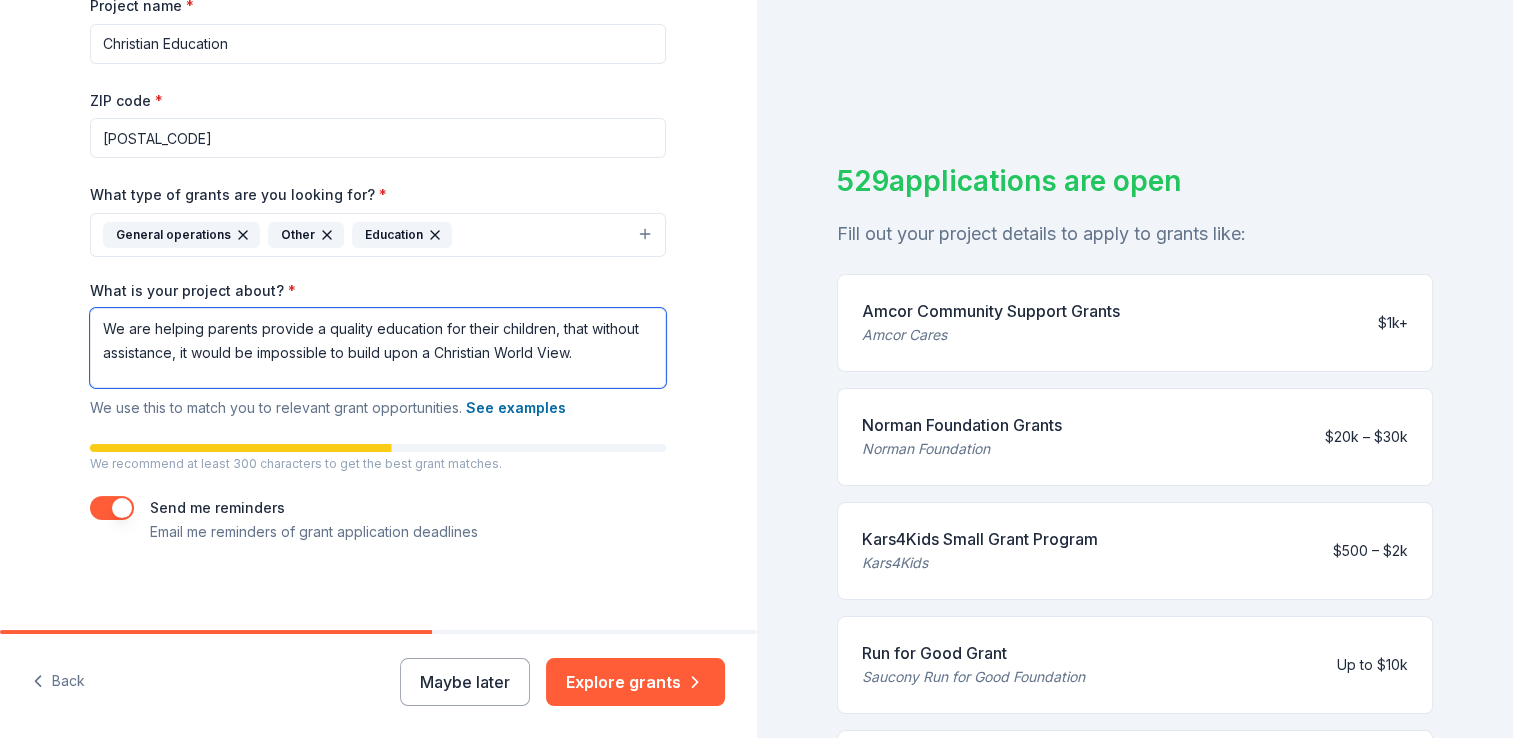 scroll, scrollTop: 327, scrollLeft: 0, axis: vertical 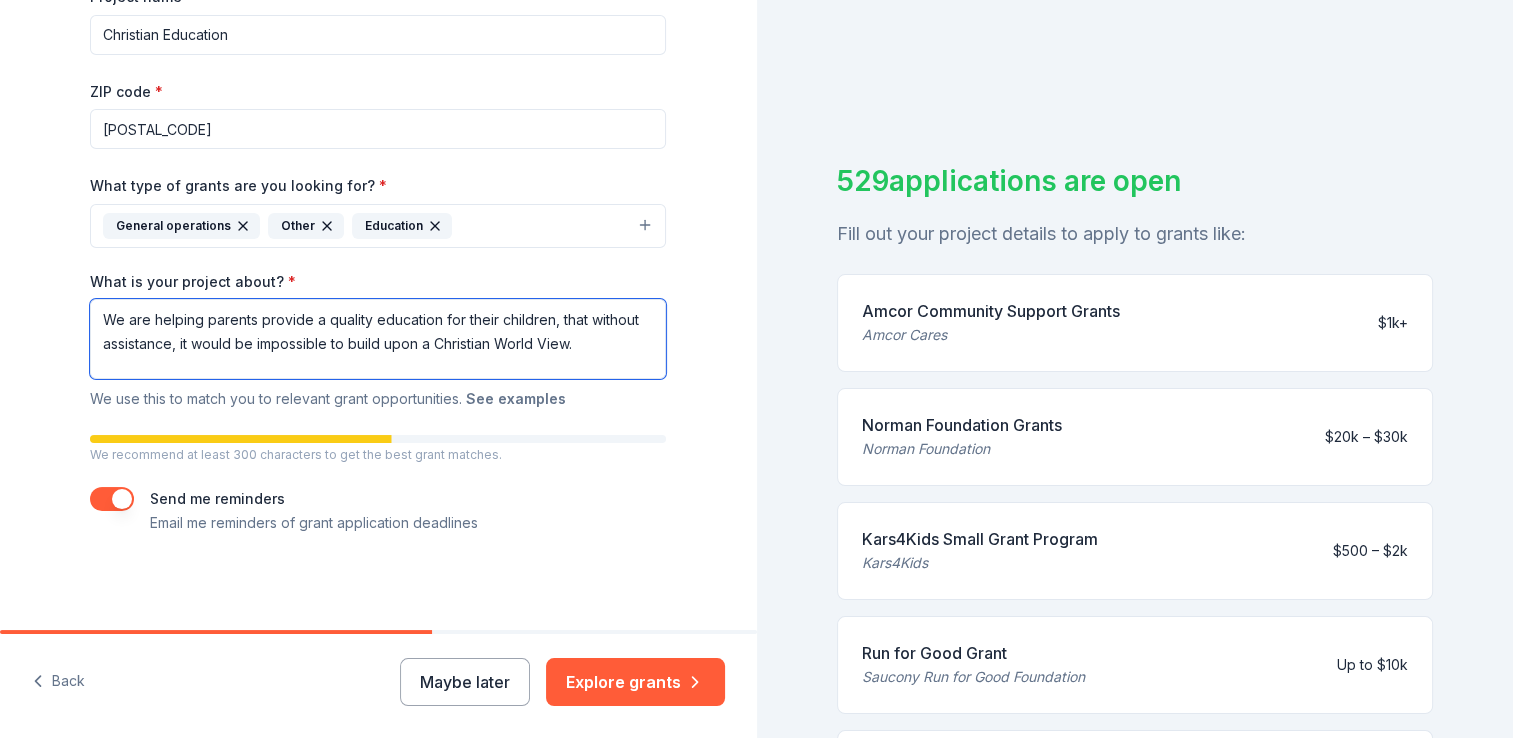 type on "We are helping parents provide a quality education for their children, that without assistance, it would be impossible to build upon a Christian World View." 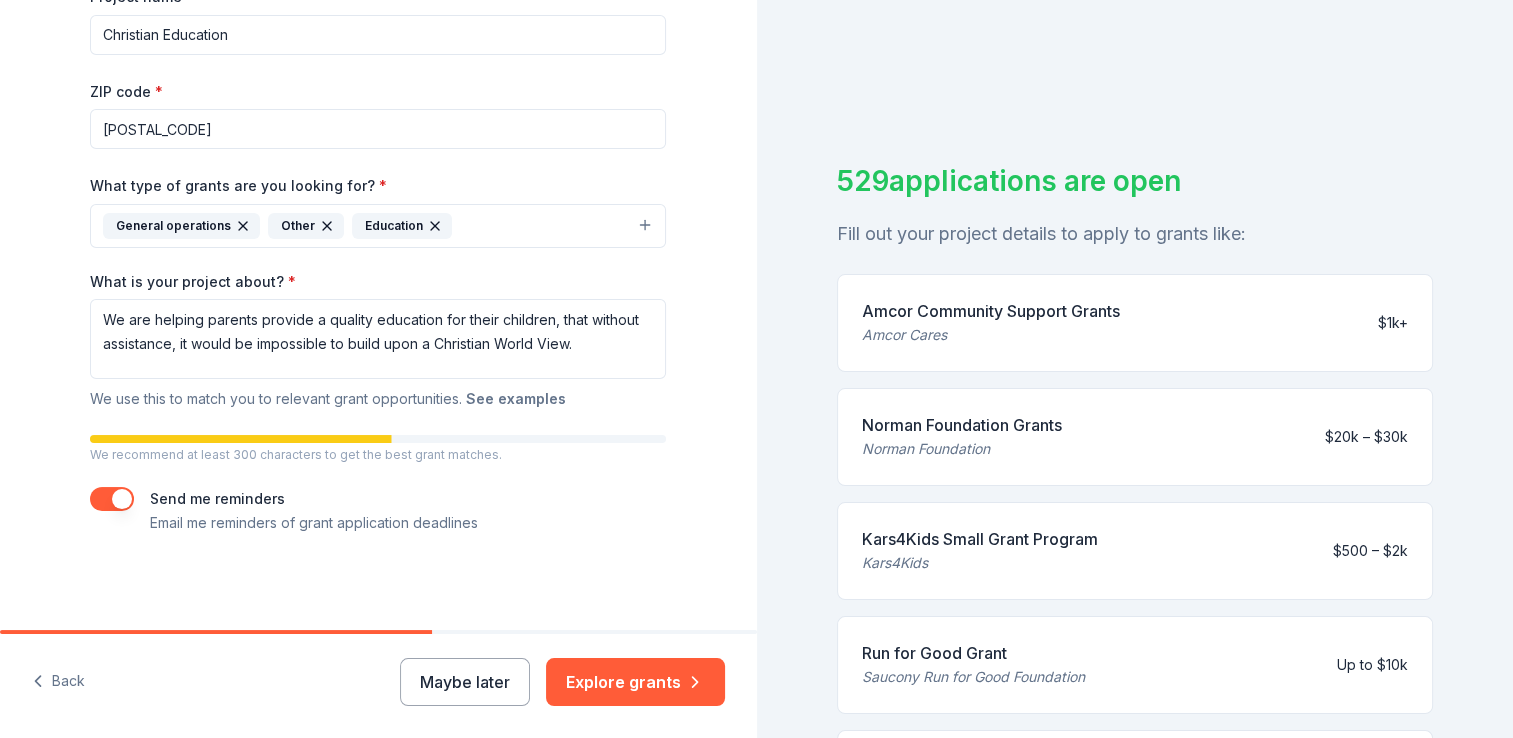 click on "See examples" at bounding box center [516, 399] 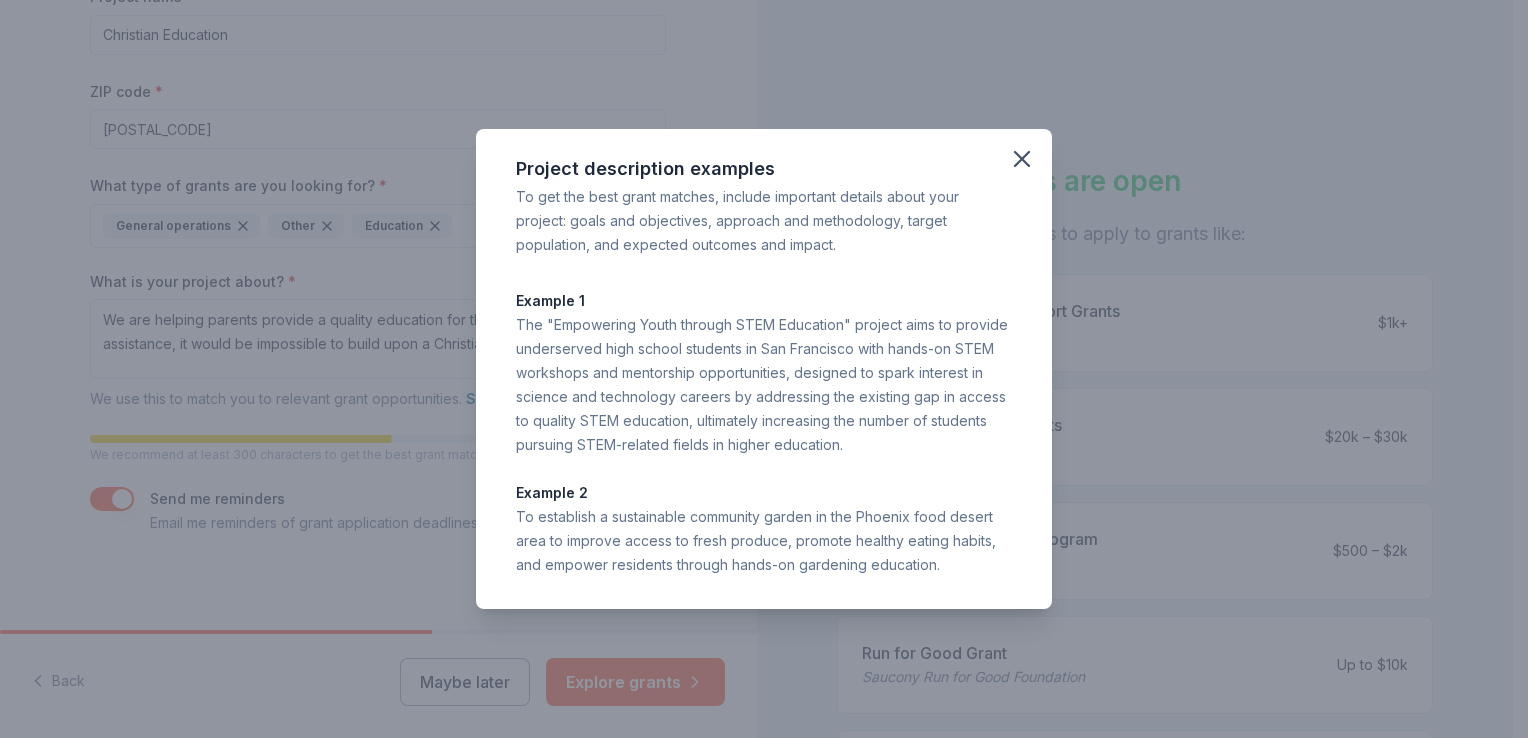 click on "Project description examples To get the best grant matches, include important details about your project: goals and objectives, approach and methodology, target population, and expected outcomes and impact. Example 1 The "Empowering Youth through STEM Education" project aims to provide underserved high school students in San Francisco with hands-on STEM workshops and mentorship opportunities, designed to spark interest in science and technology careers by addressing the existing gap in access to quality STEM education, ultimately increasing the number of students pursuing STEM-related fields in higher education. Example 2 To establish a sustainable community garden in the Phoenix food desert area to improve access to fresh produce, promote healthy eating habits, and empower residents through hands-on gardening education." at bounding box center (764, 369) 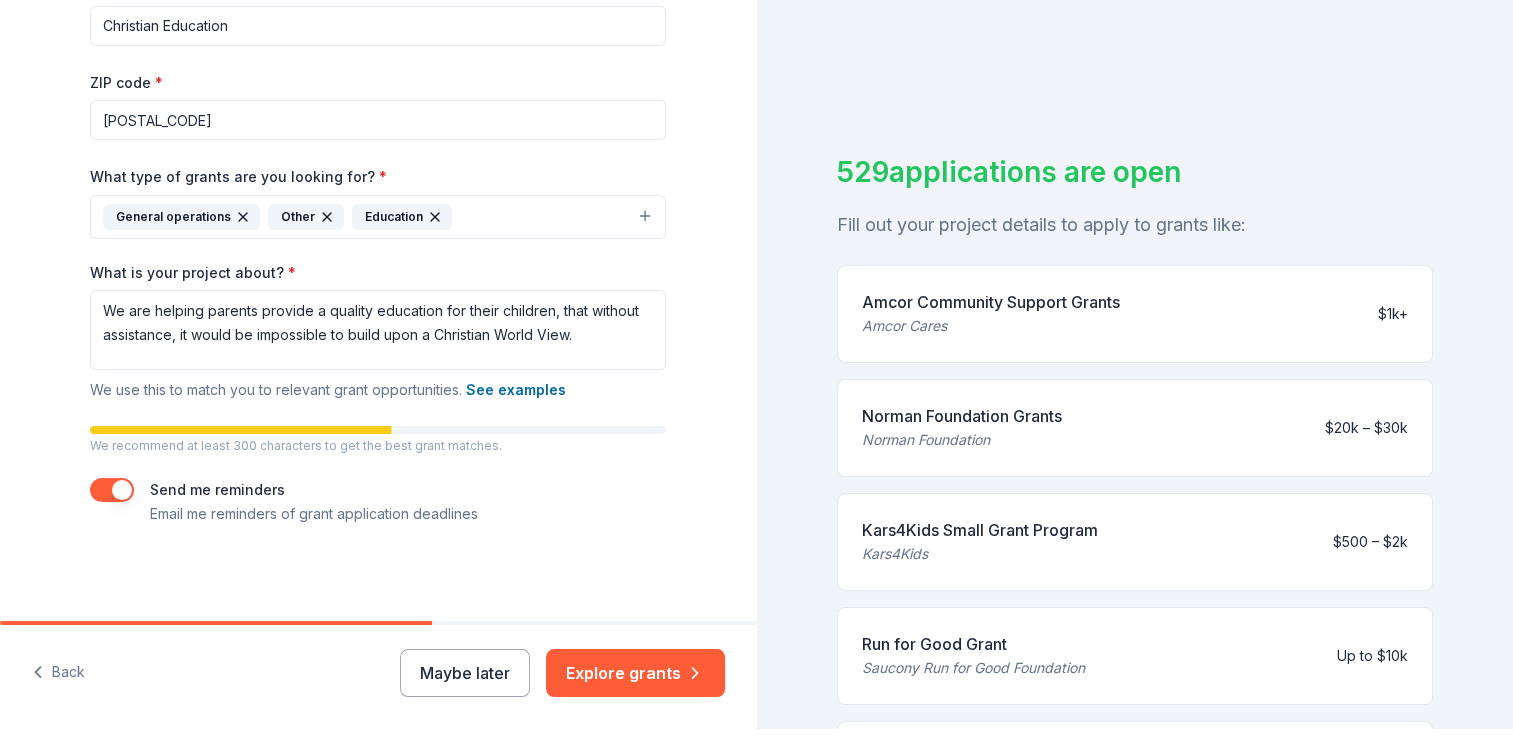 scroll, scrollTop: 24, scrollLeft: 0, axis: vertical 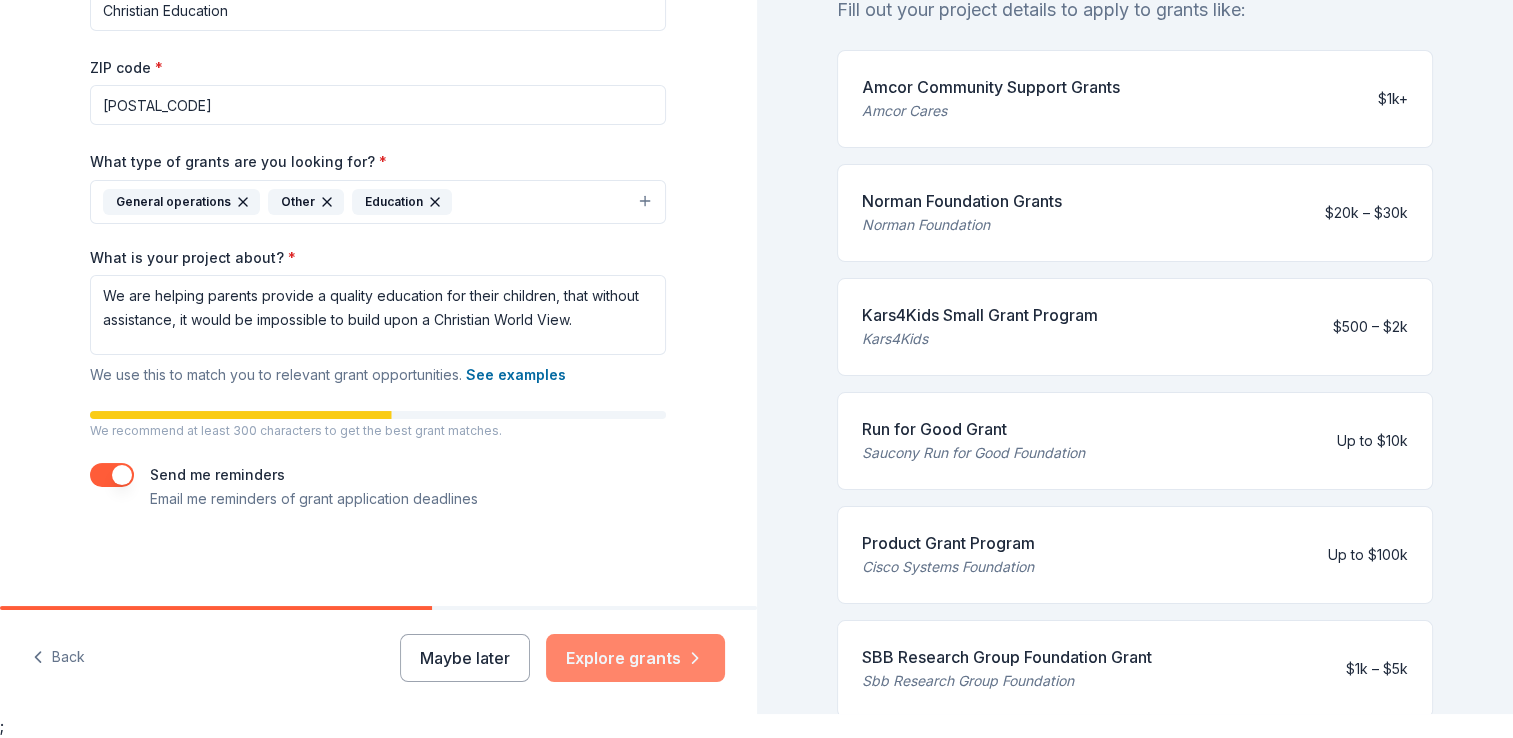 click on "Explore grants" at bounding box center (635, 658) 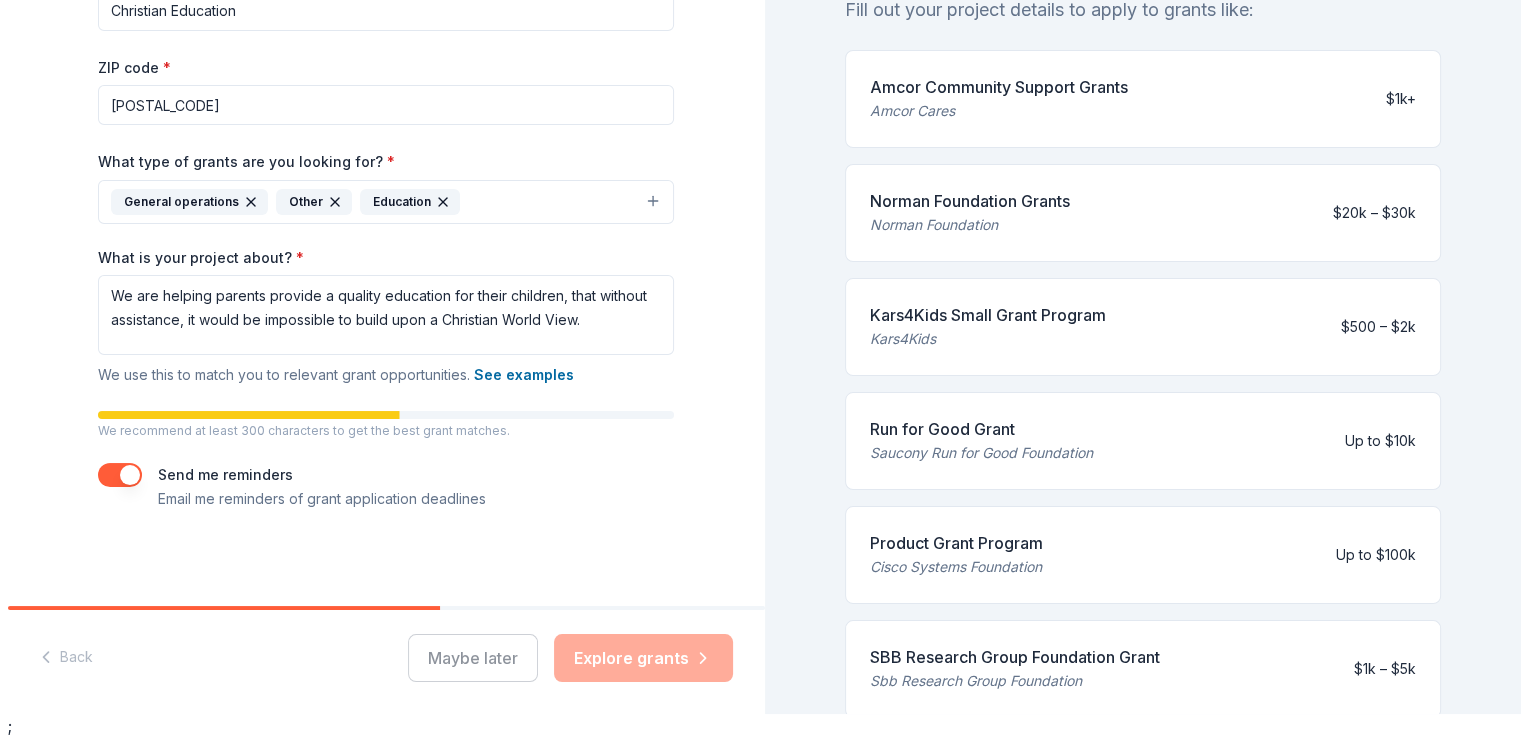 scroll, scrollTop: 0, scrollLeft: 0, axis: both 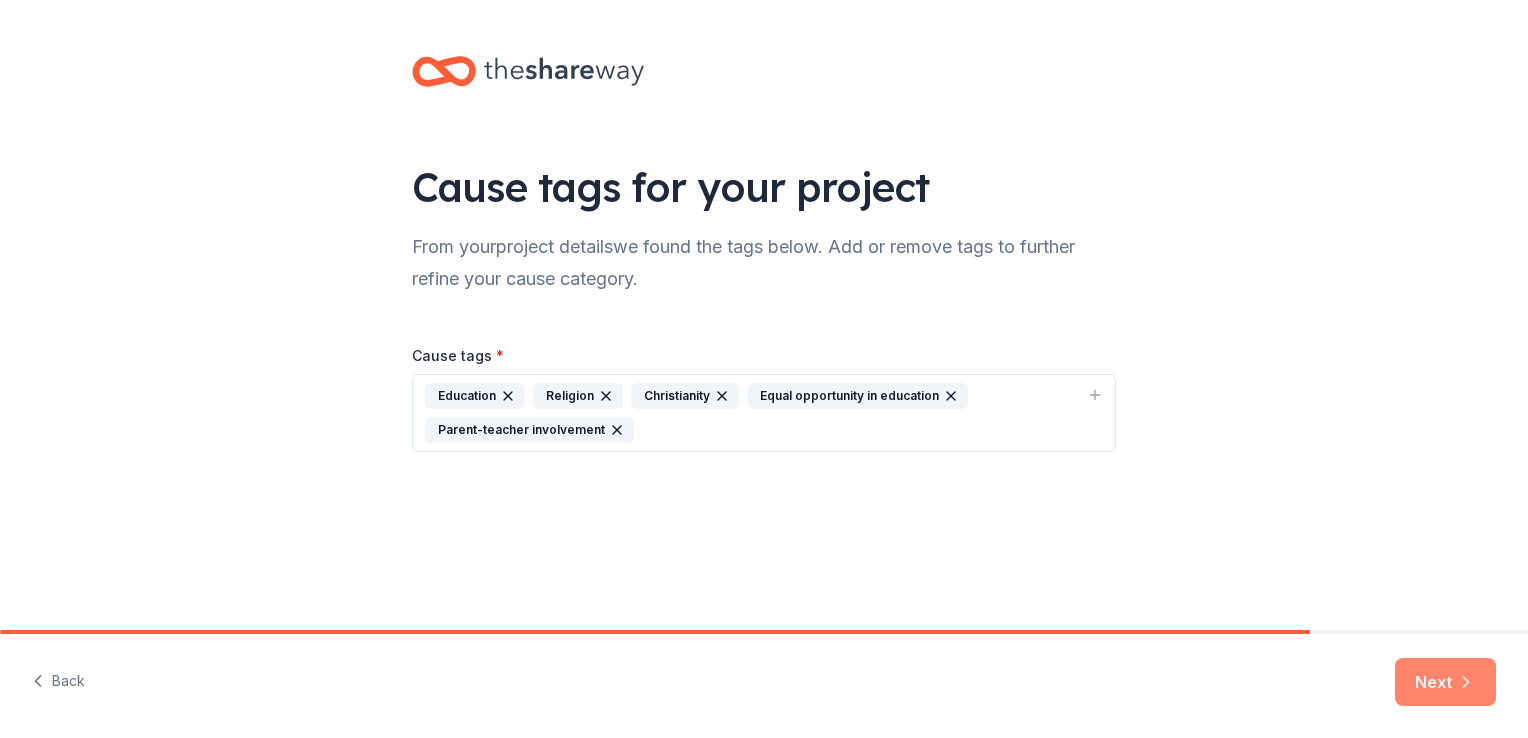 click on "Next" at bounding box center [1445, 682] 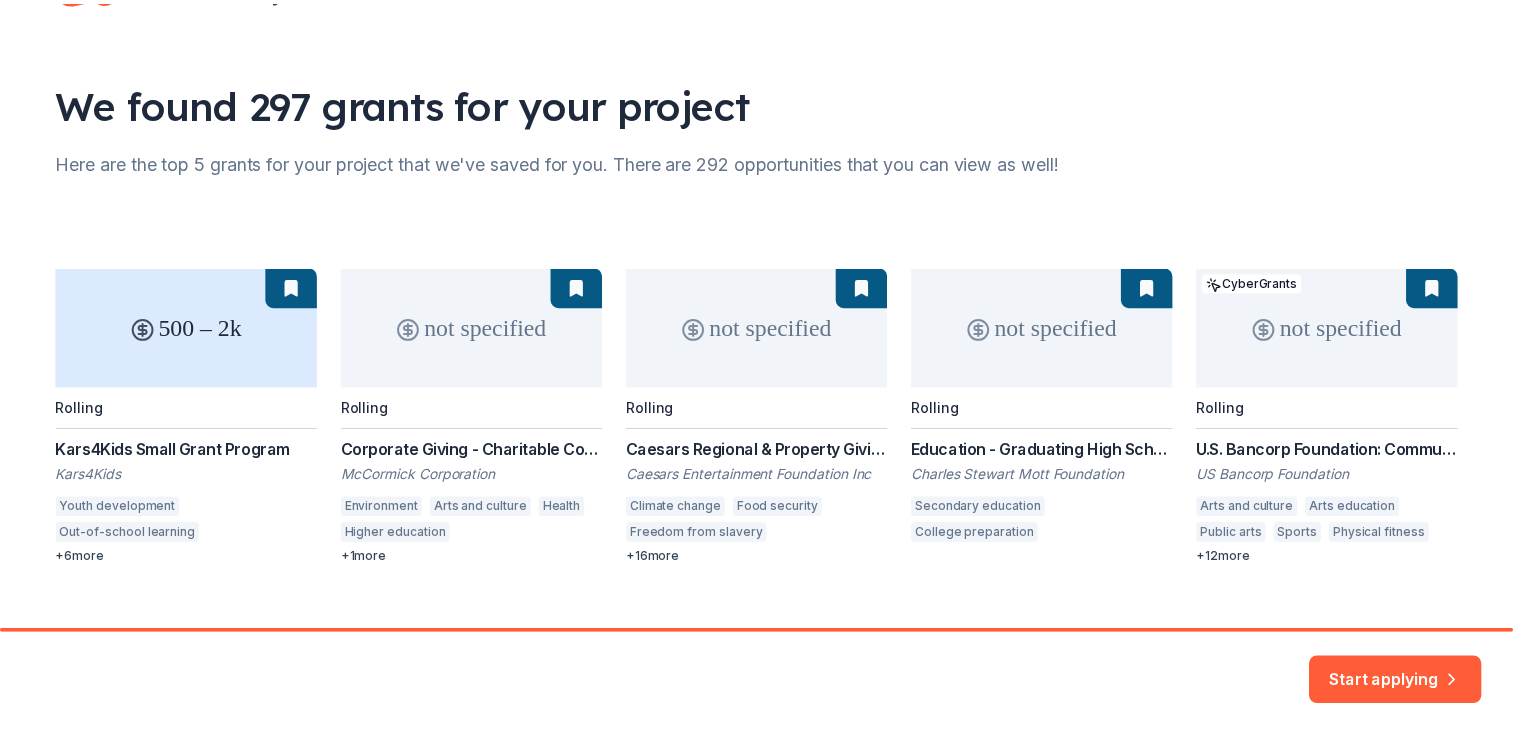 scroll, scrollTop: 115, scrollLeft: 0, axis: vertical 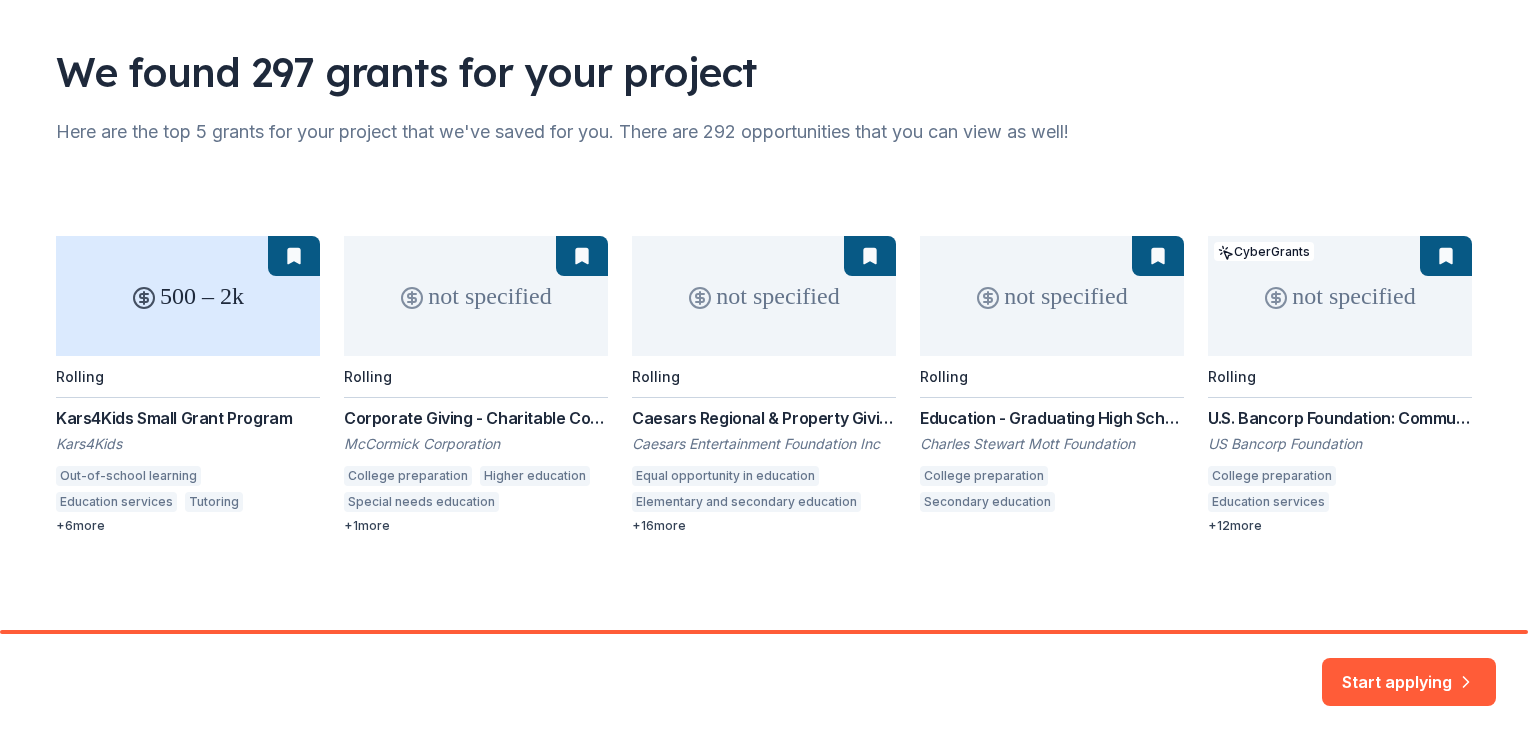 click on "500 – 2k Rolling Kars4Kids Small Grant Program Kars4Kids Out-of-school learning Education services Tutoring Judaism Youth development Camps Child welfare Cultural awareness +  6  more not specified Rolling Corporate Giving - Charitable Contributions McCormick Corporation College preparation Higher education Special needs education Environment Arts and culture Health +  1  more not specified Rolling Caesars Regional & Property Giving Caesars Entertainment Foundation Inc Equal opportunity in education Elementary and secondary education Higher education Climate change Food security Freedom from slavery Housing development Immigrant services Homeless services Family services Community and economic development Employment Financial services Human services Environment Water resources Solid waste management Renewable energy Mental and behavioral disorders +  16  more not specified Rolling Education -  Graduating High School College & Career Ready Charles Stewart Mott Foundation College preparation not specified +" at bounding box center (764, 385) 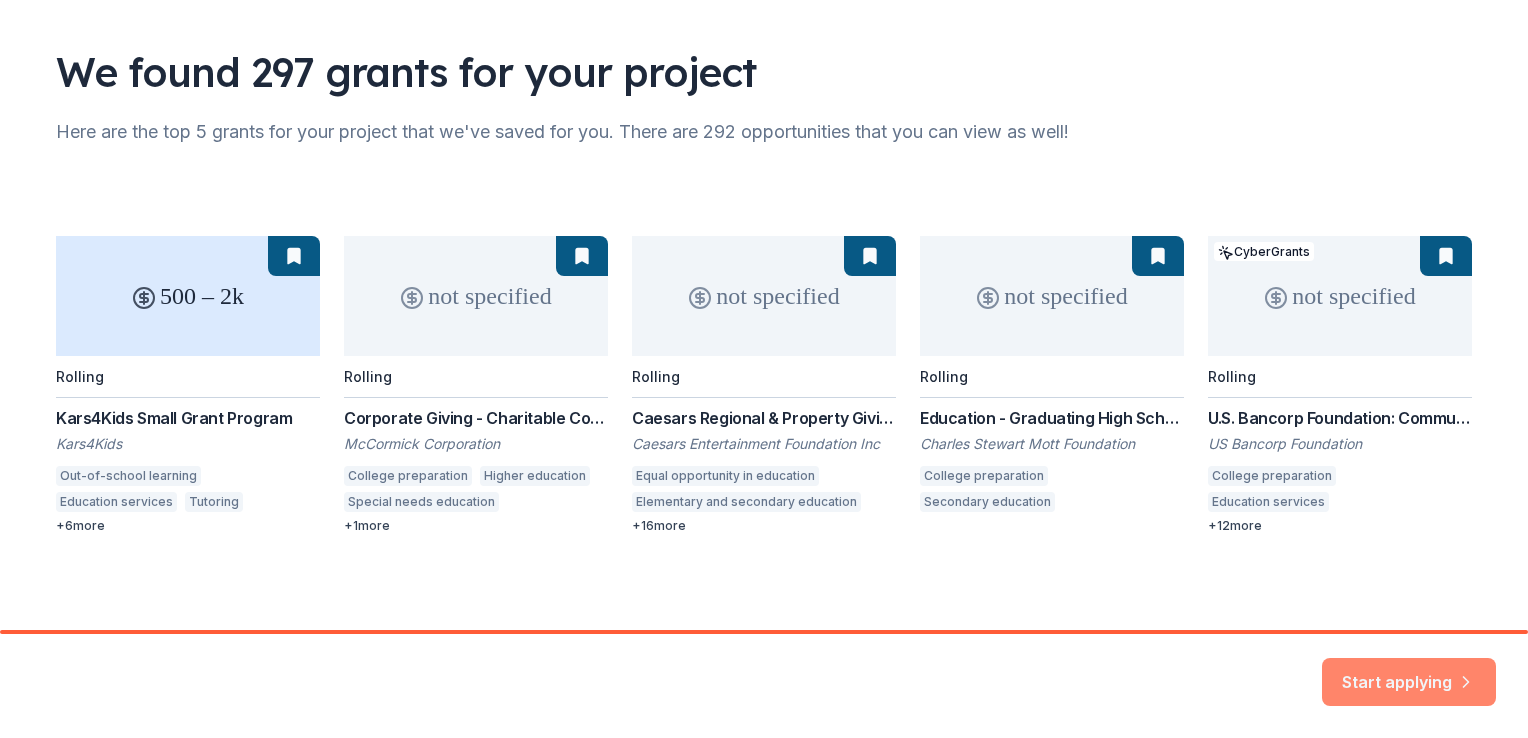 click on "Start applying" at bounding box center (1409, 670) 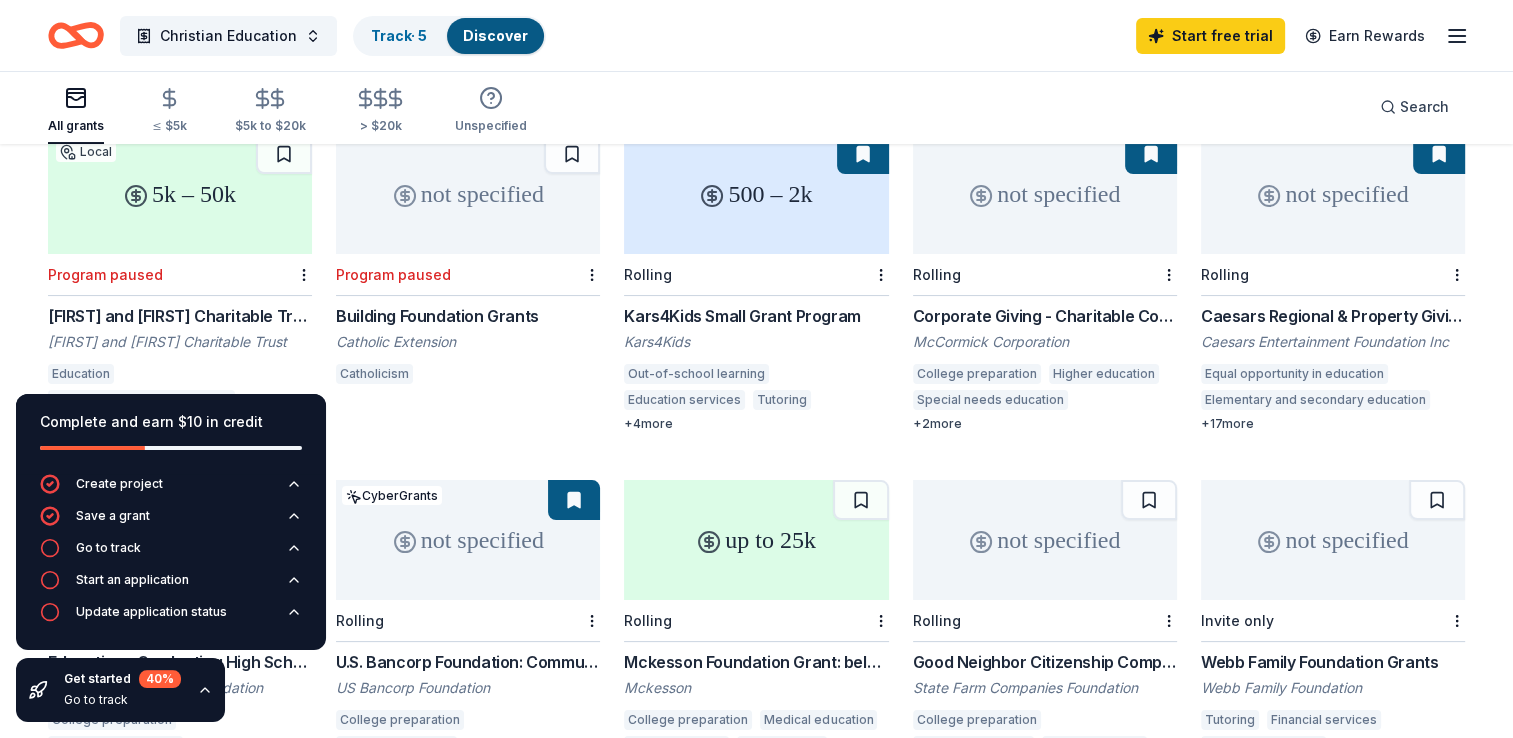scroll, scrollTop: 0, scrollLeft: 0, axis: both 